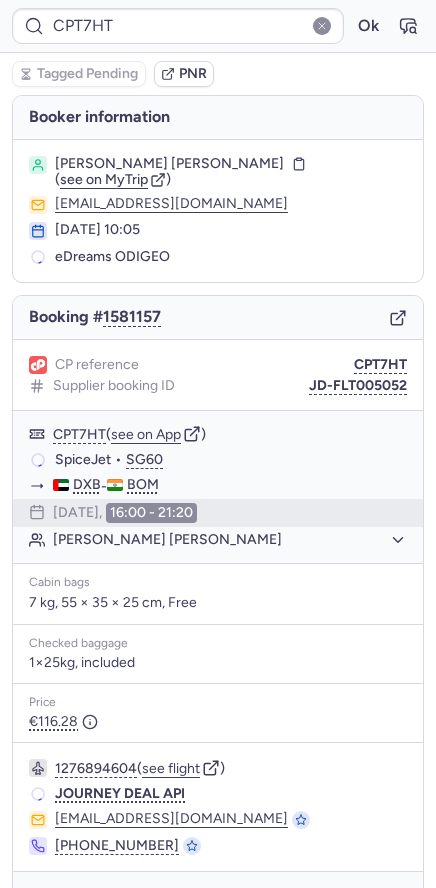 scroll, scrollTop: 0, scrollLeft: 0, axis: both 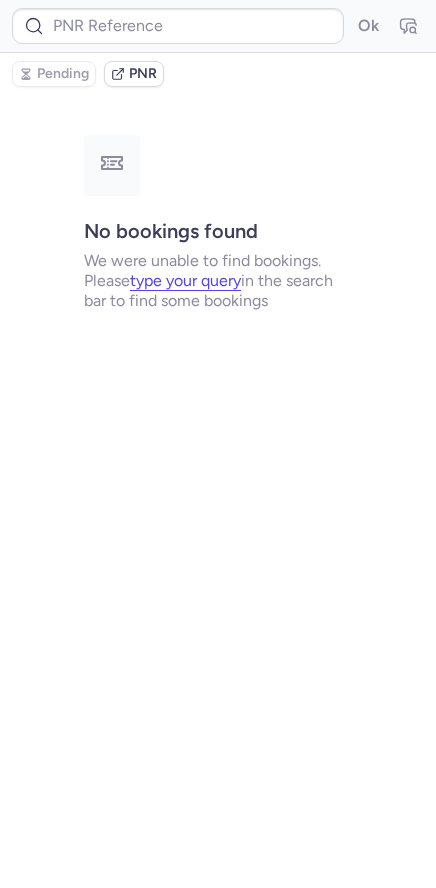 type on "CPGMWE" 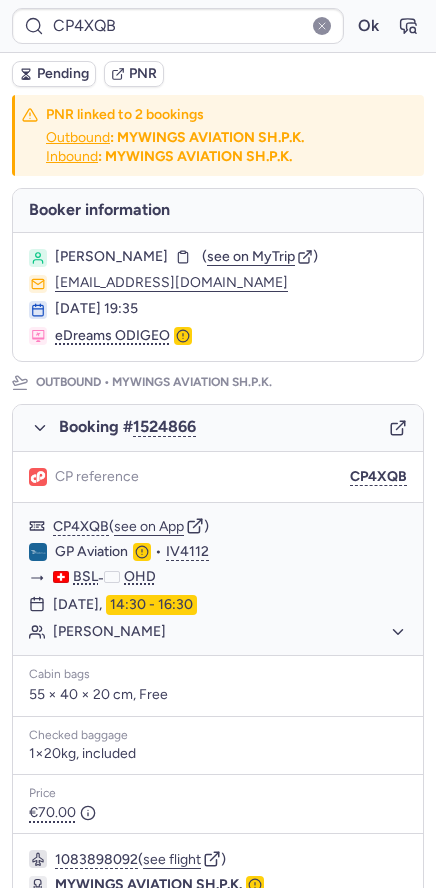 type on "CPGTEK" 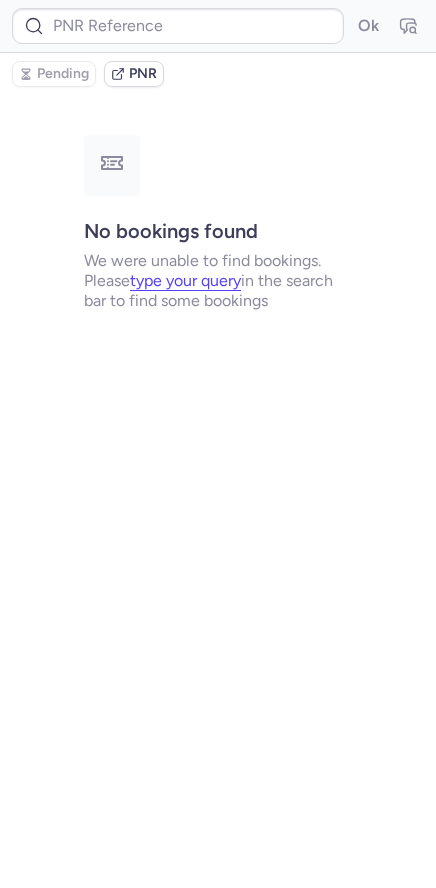 type on "CP4XQB" 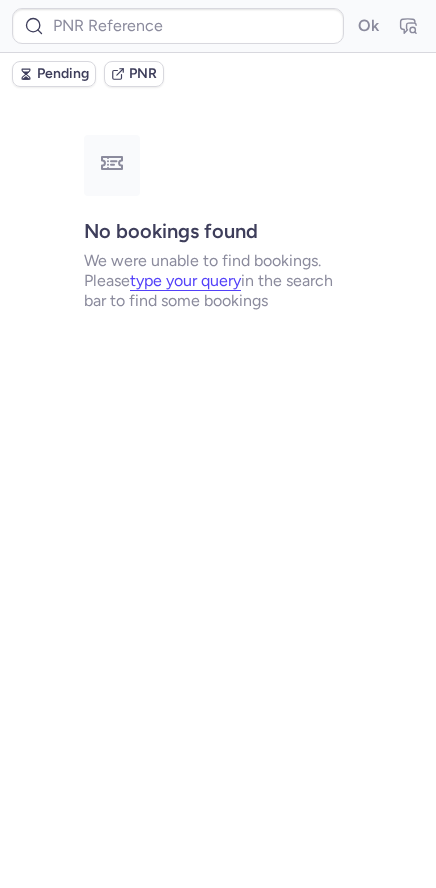 type on "CPGMWE" 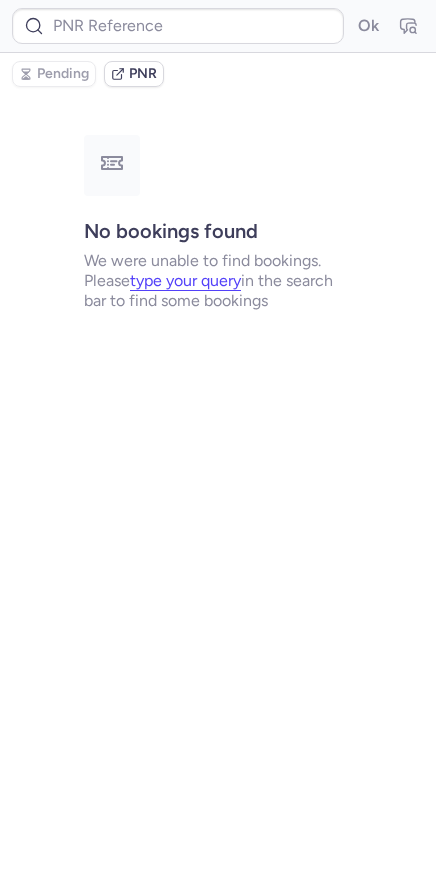 type on "CPYIHT" 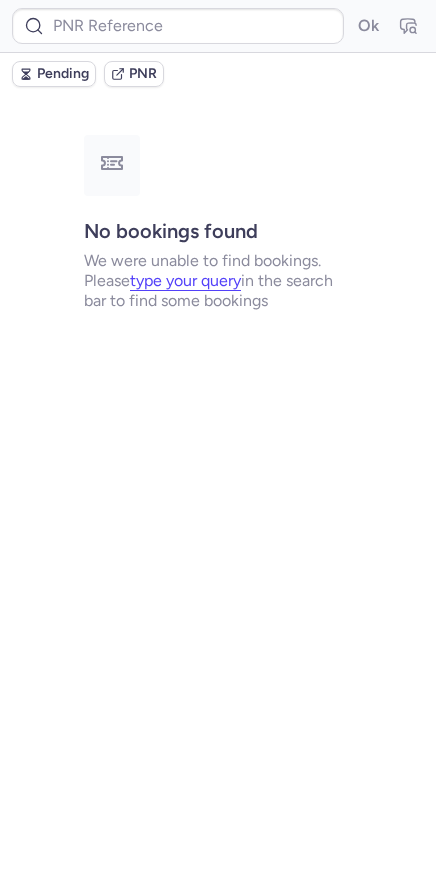 type on "CPGMWE" 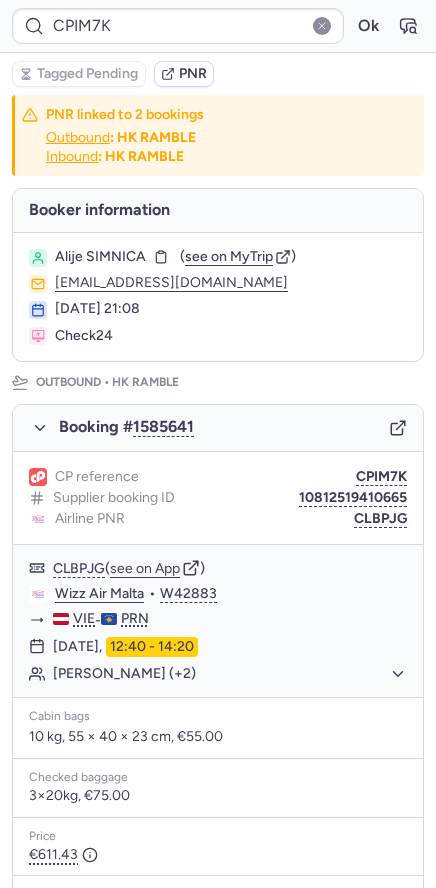 type on "CPAGTV" 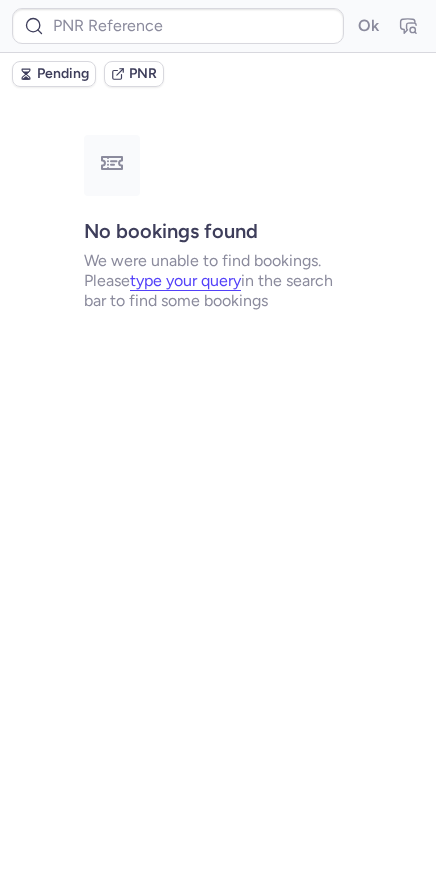 type on "CPWDQ3" 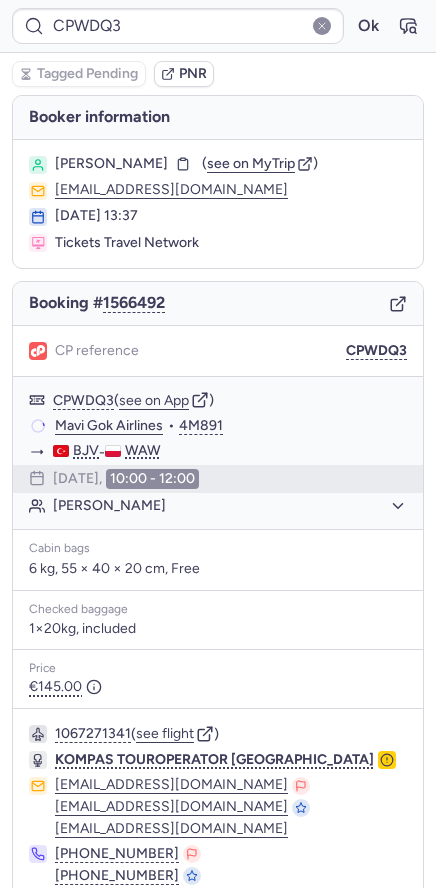 type 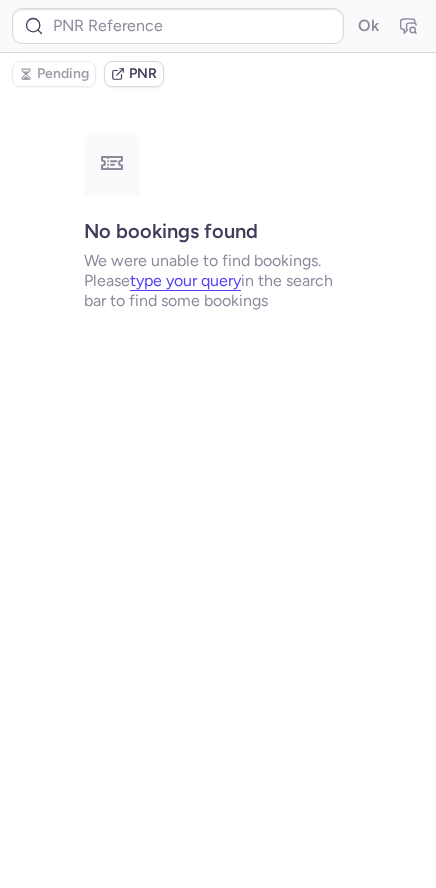 scroll, scrollTop: 0, scrollLeft: 0, axis: both 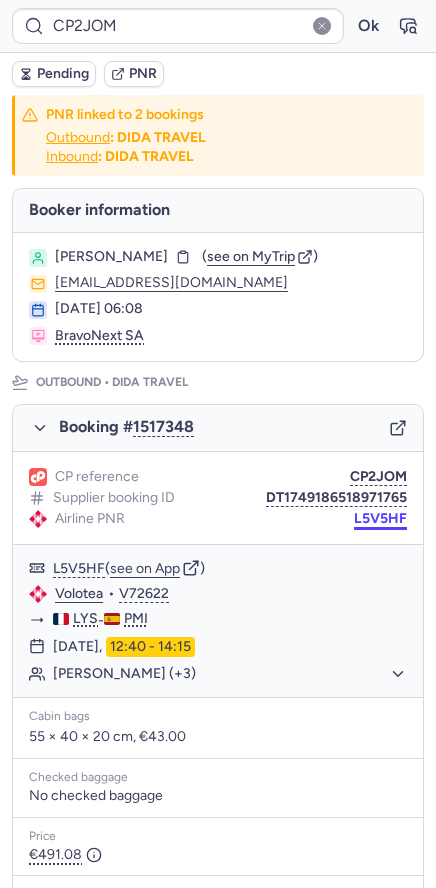 click on "L5V5HF" at bounding box center (380, 519) 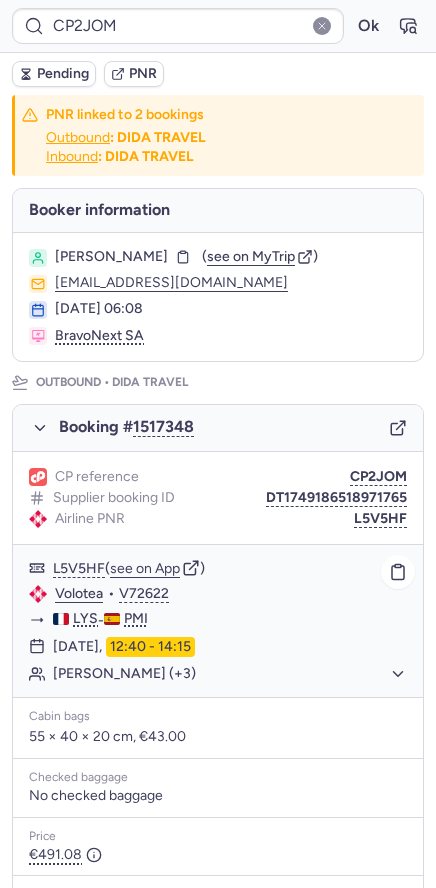scroll, scrollTop: 887, scrollLeft: 0, axis: vertical 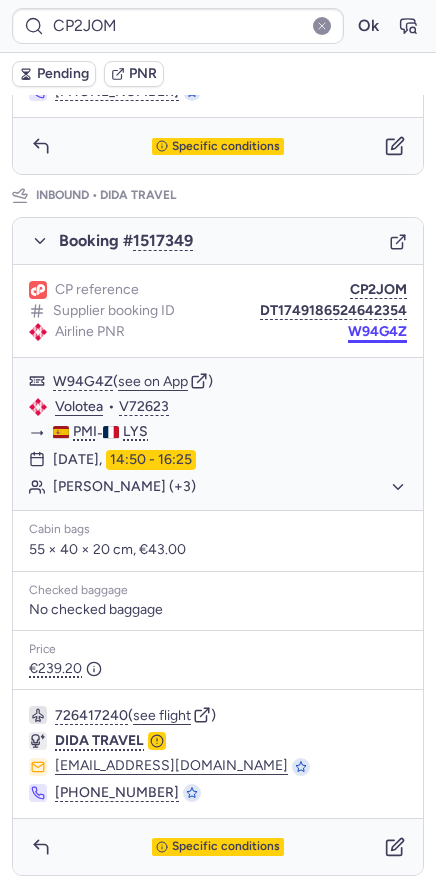 click on "W94G4Z" at bounding box center [377, 332] 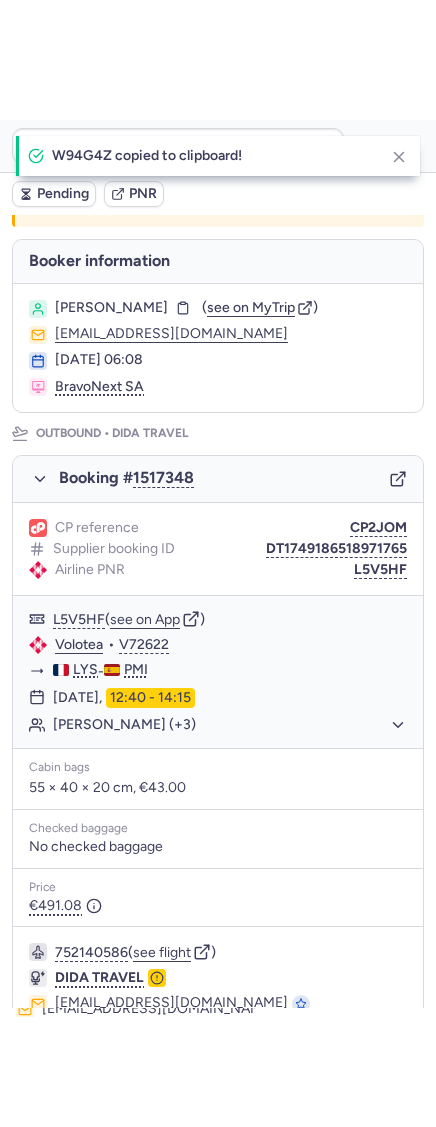 scroll, scrollTop: 0, scrollLeft: 0, axis: both 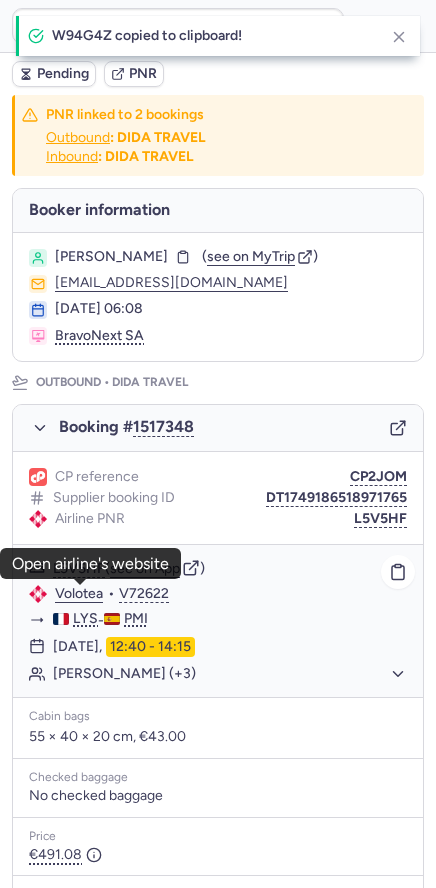click on "Volotea" 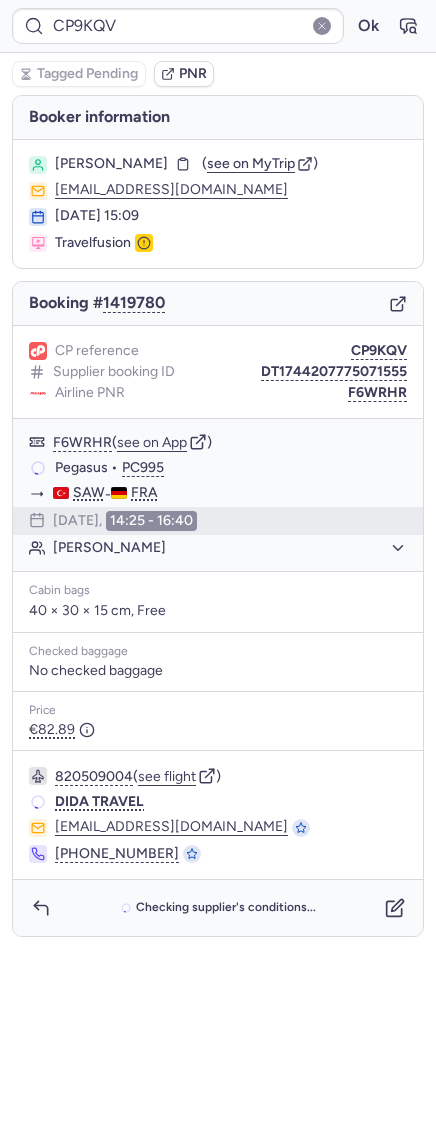 type on "CP3MJ4" 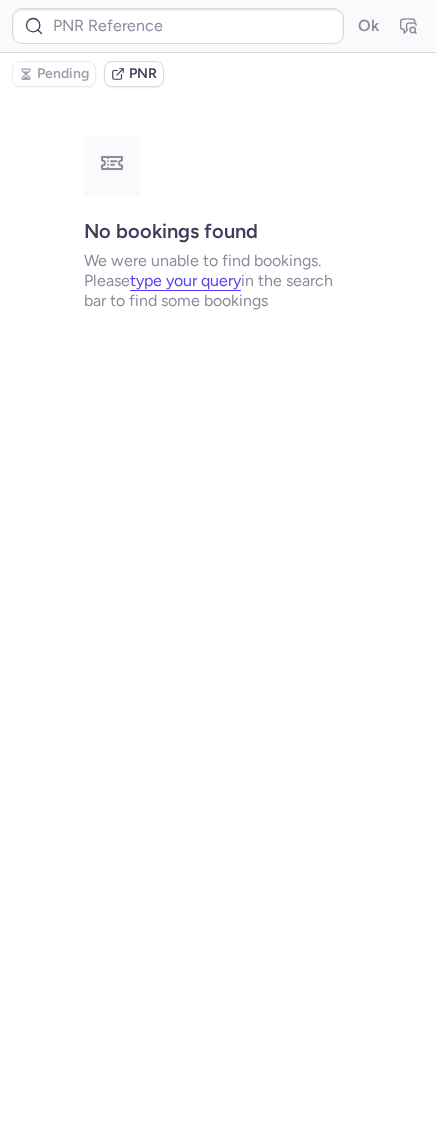 type on "0C2FJ3" 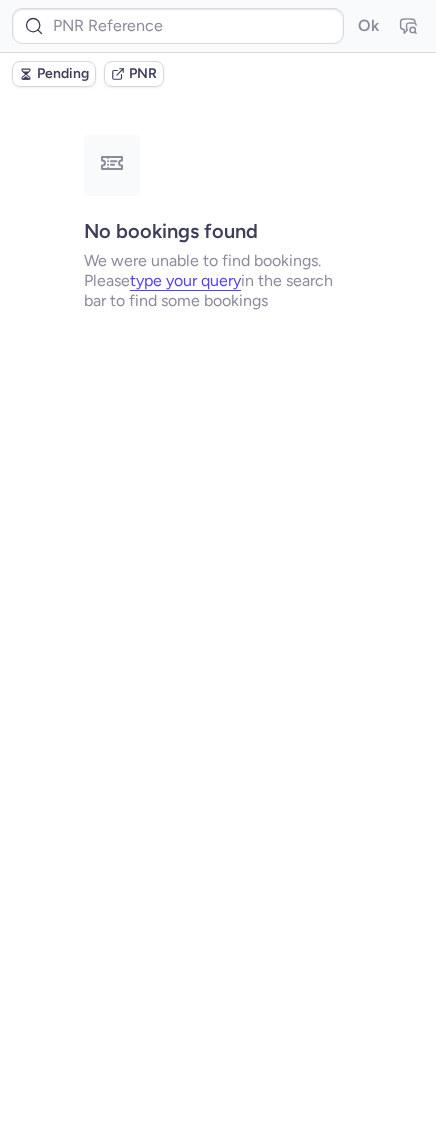type on "CPEKOX" 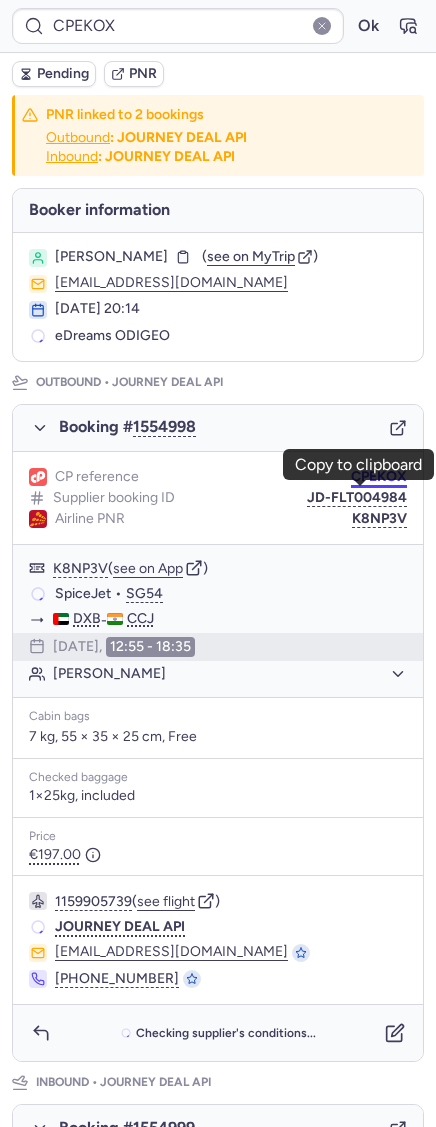 click on "CPEKOX" at bounding box center (379, 477) 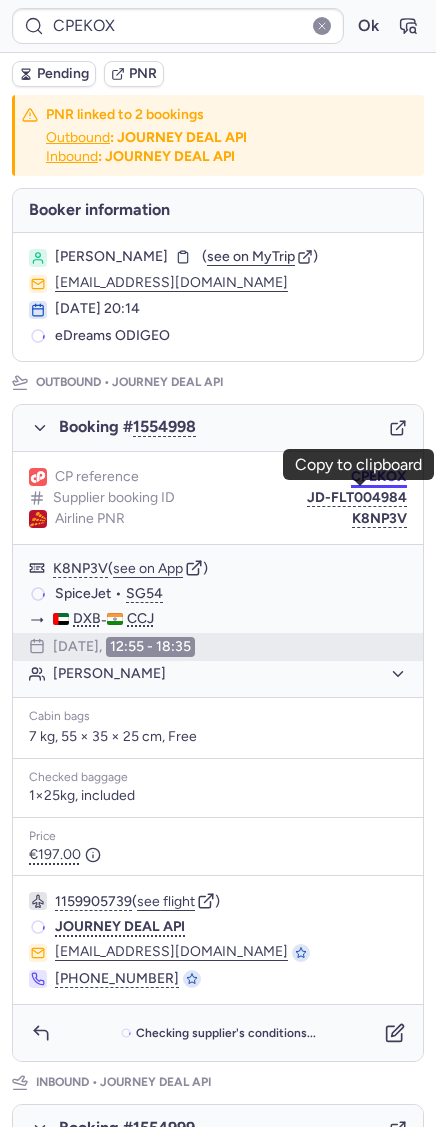 click on "CPEKOX" at bounding box center (379, 477) 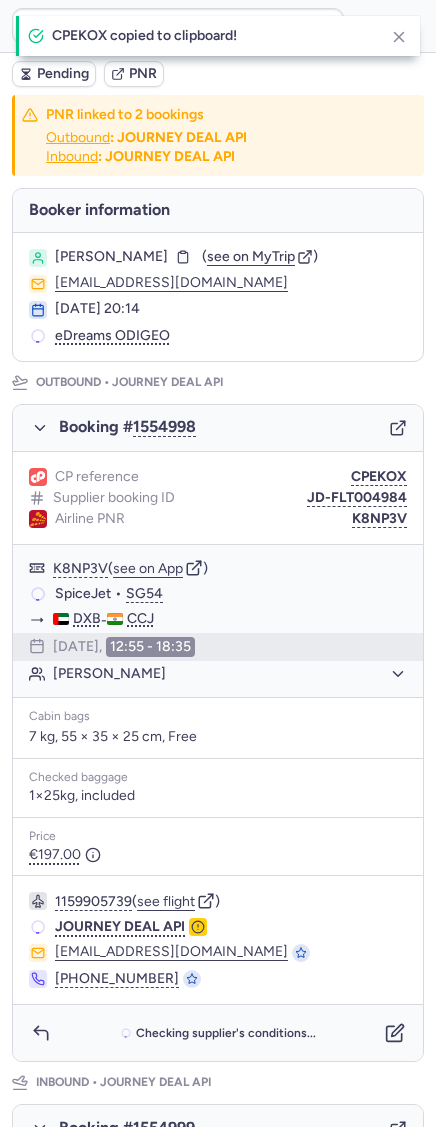 scroll, scrollTop: 691, scrollLeft: 0, axis: vertical 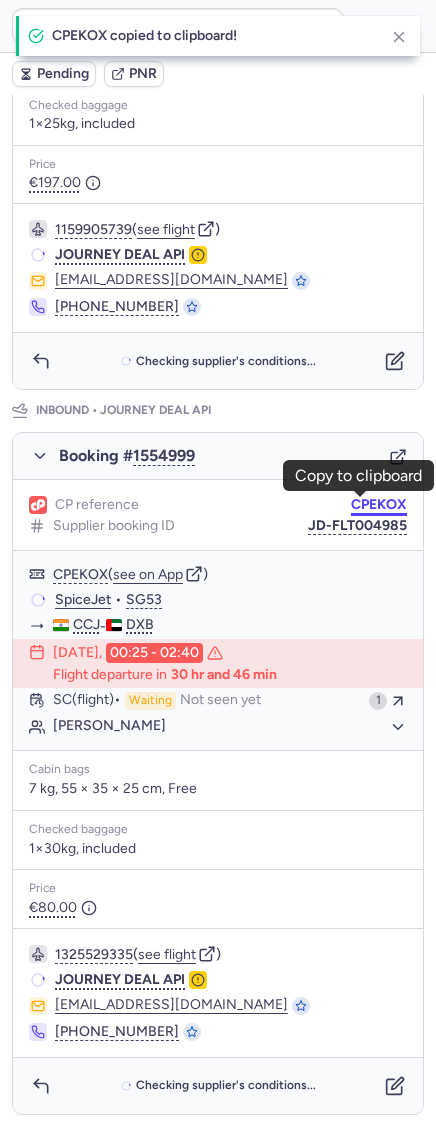 click on "CPEKOX" at bounding box center (379, 505) 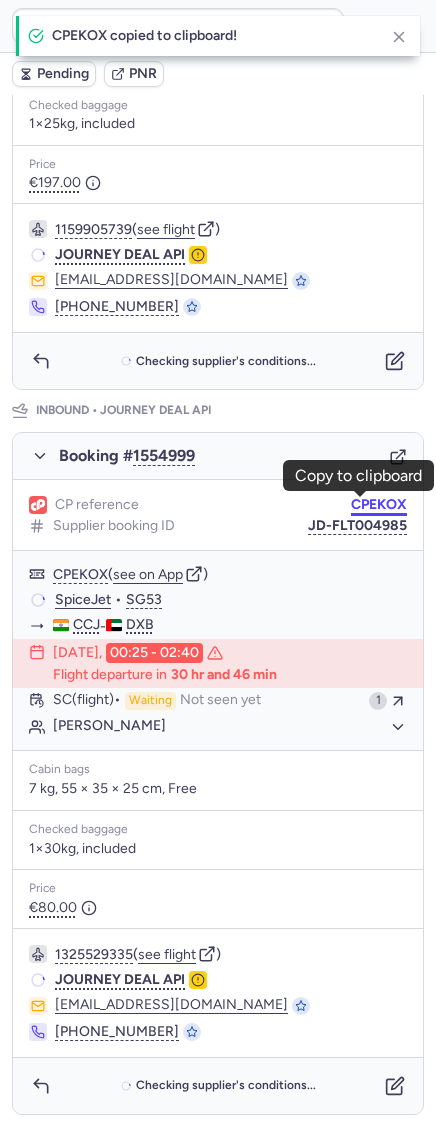 click on "CPEKOX" at bounding box center (379, 505) 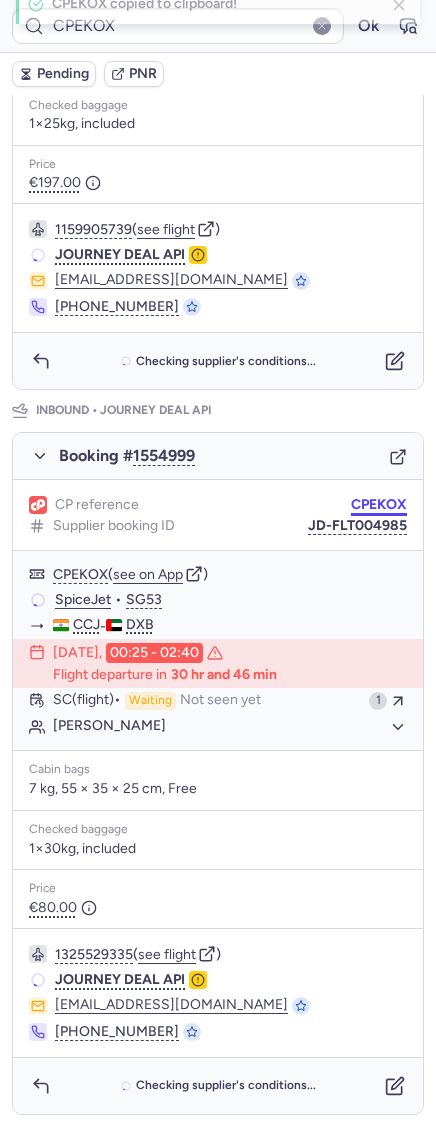 click on "CPEKOX" at bounding box center [379, 505] 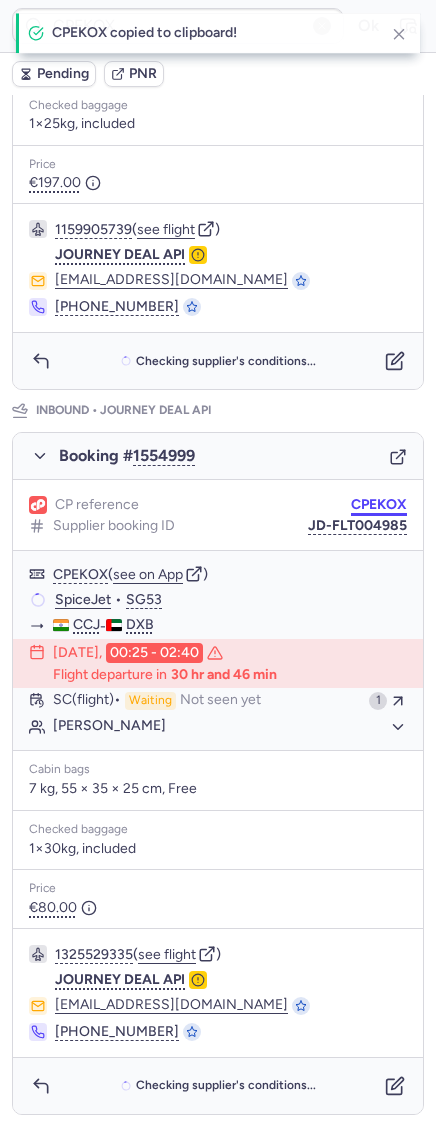click on "CPEKOX" at bounding box center [379, 505] 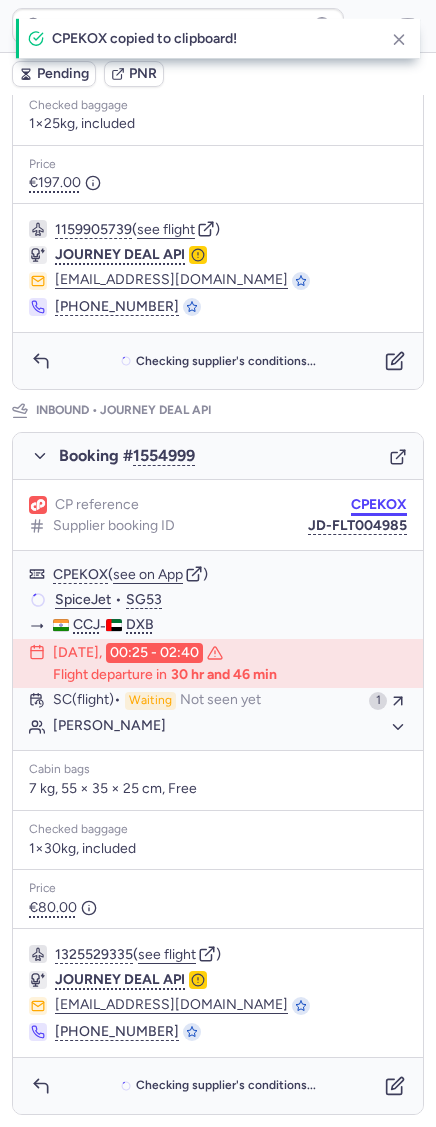 click on "CPEKOX" at bounding box center [379, 505] 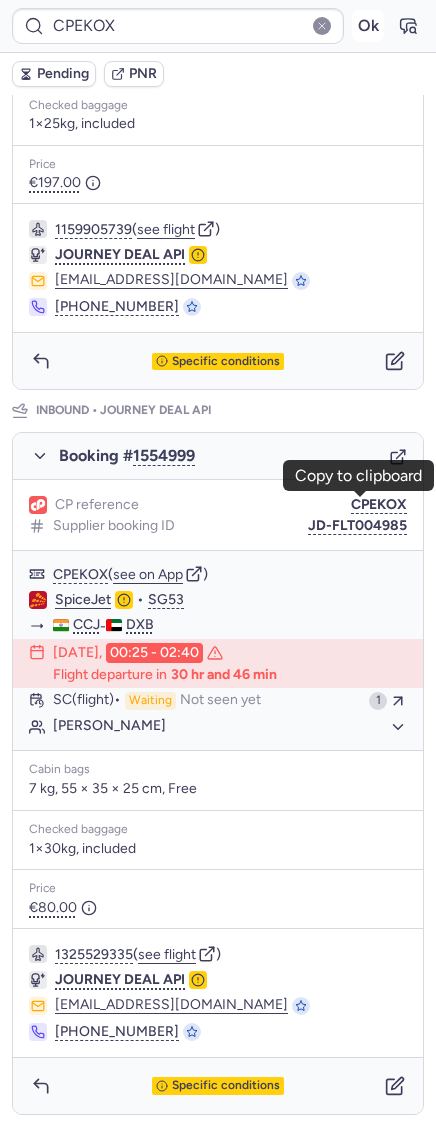 click on "Ok" at bounding box center (368, 26) 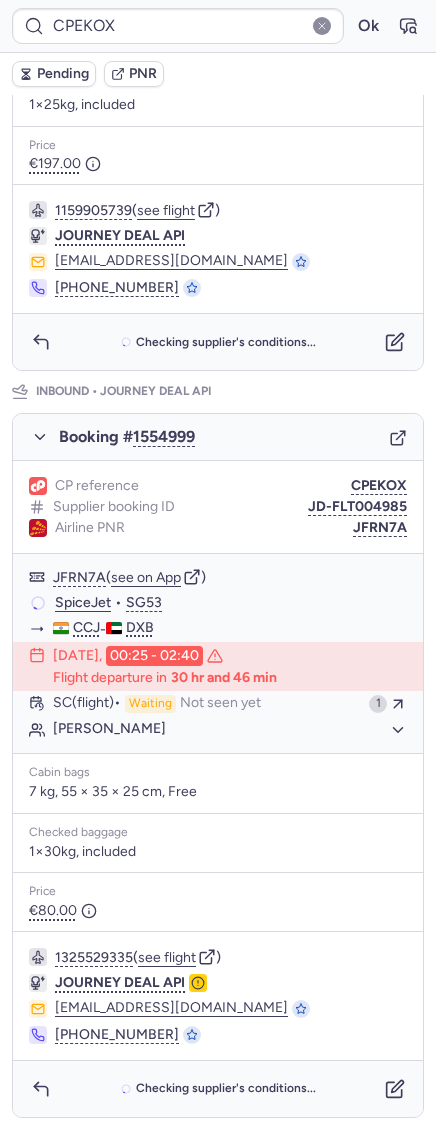 scroll, scrollTop: 0, scrollLeft: 0, axis: both 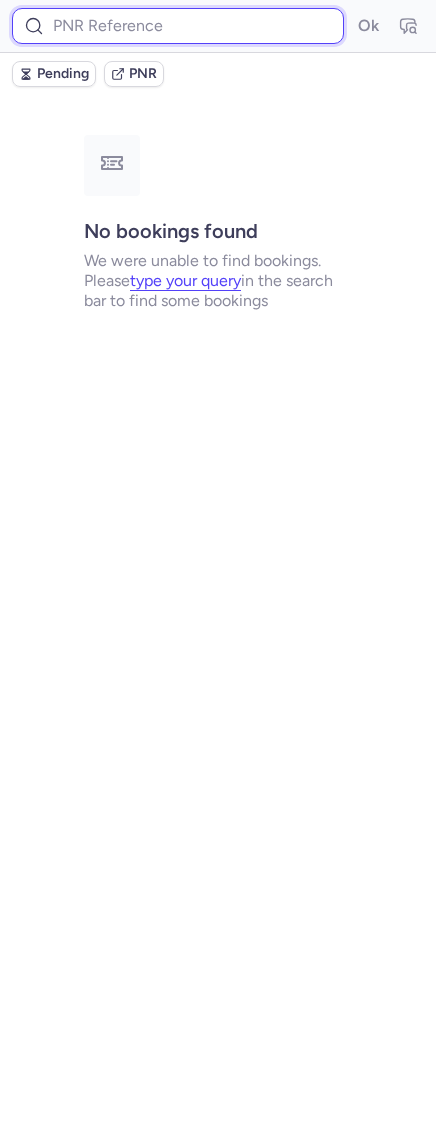 click at bounding box center (178, 26) 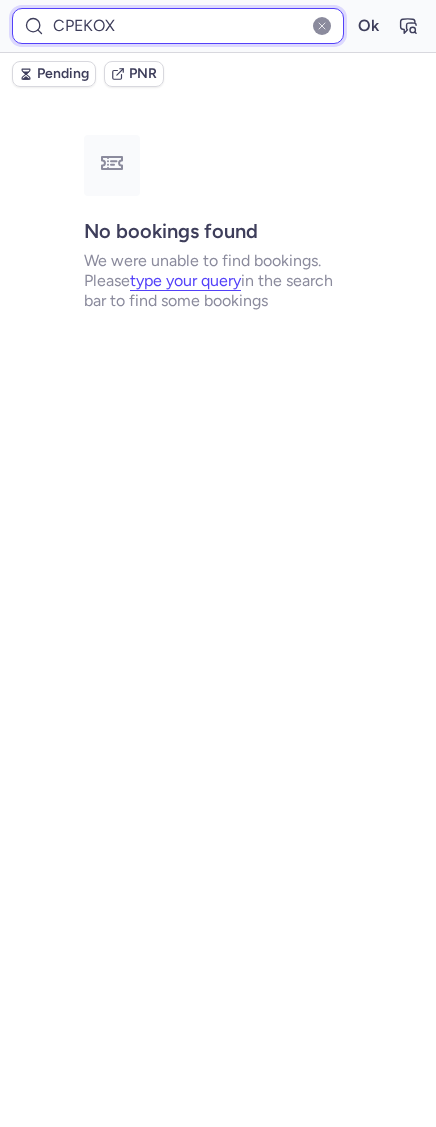 type on "CPEKOX" 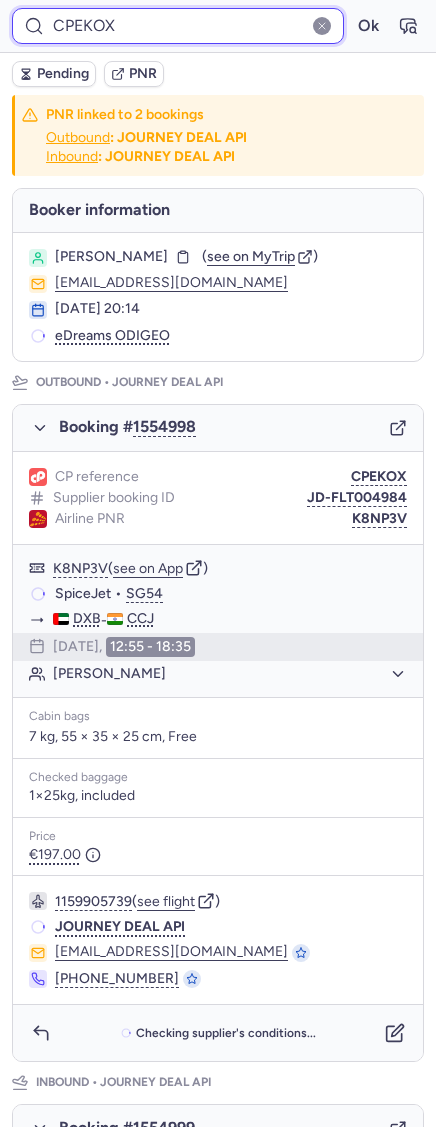 scroll, scrollTop: 712, scrollLeft: 0, axis: vertical 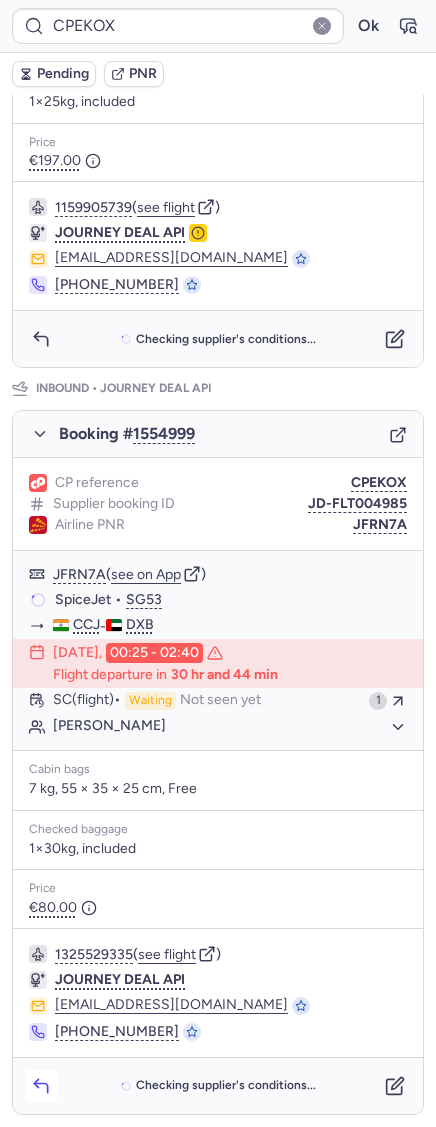 click 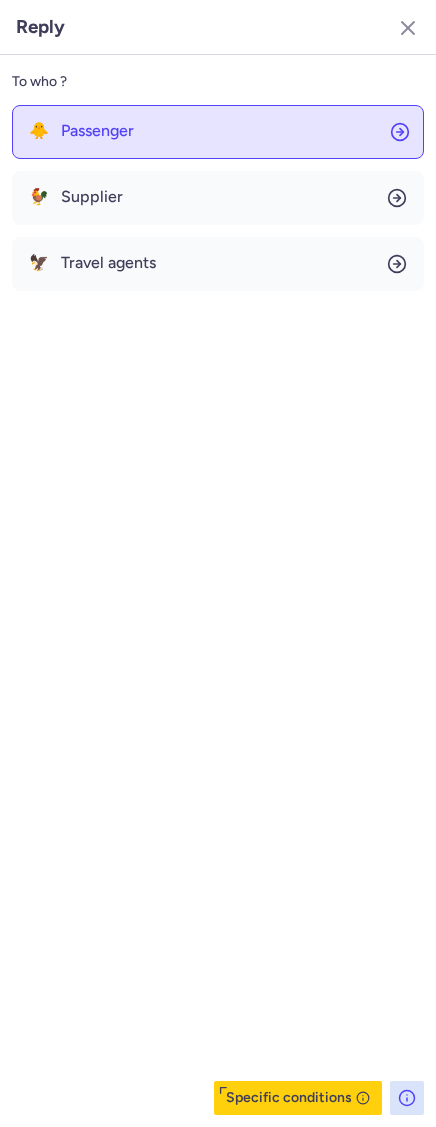 click on "🐥 Passenger" 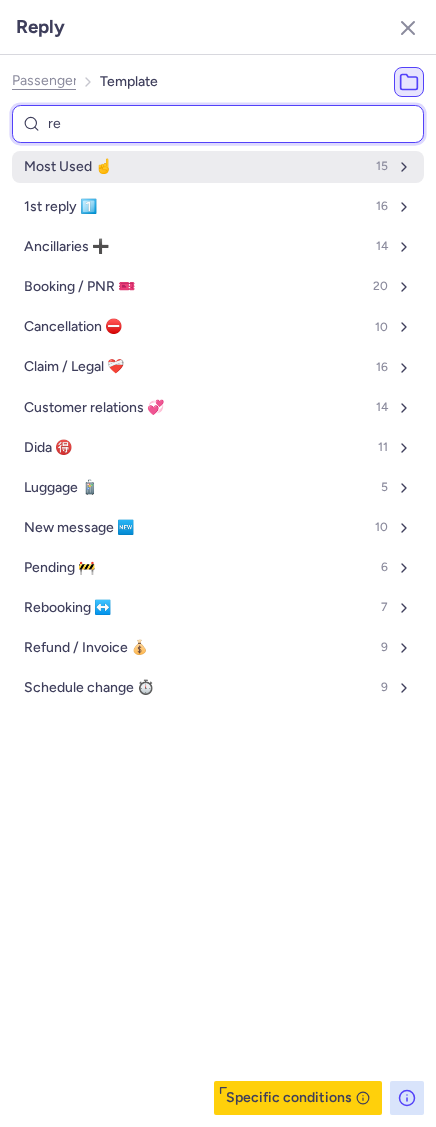 type on "ref" 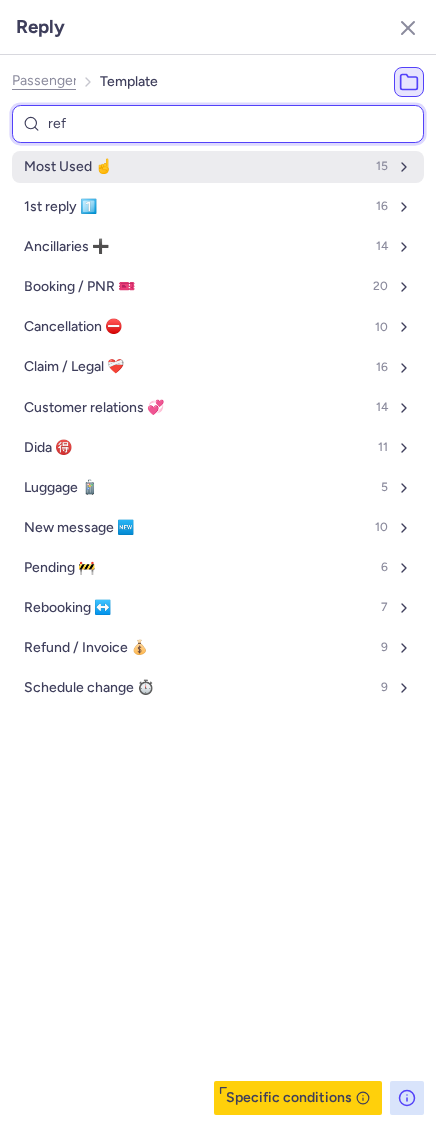 select on "en" 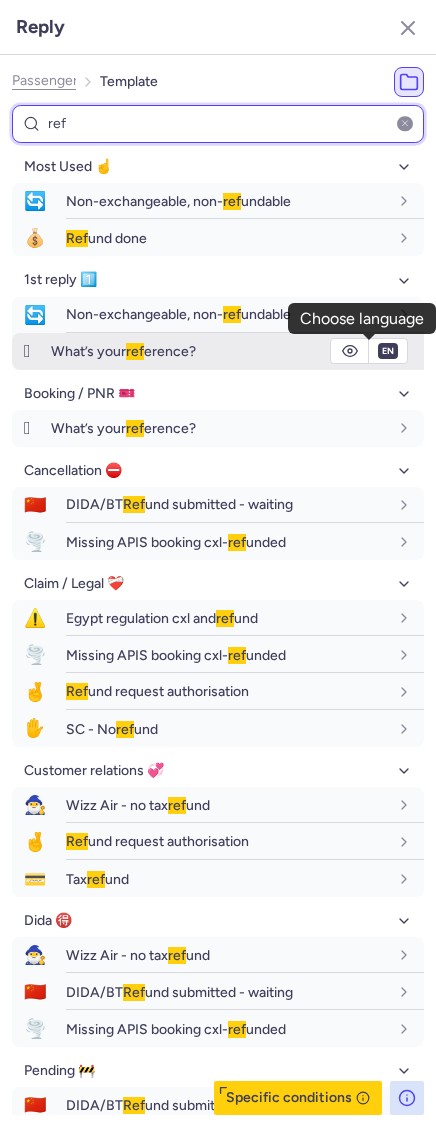 type on "ref" 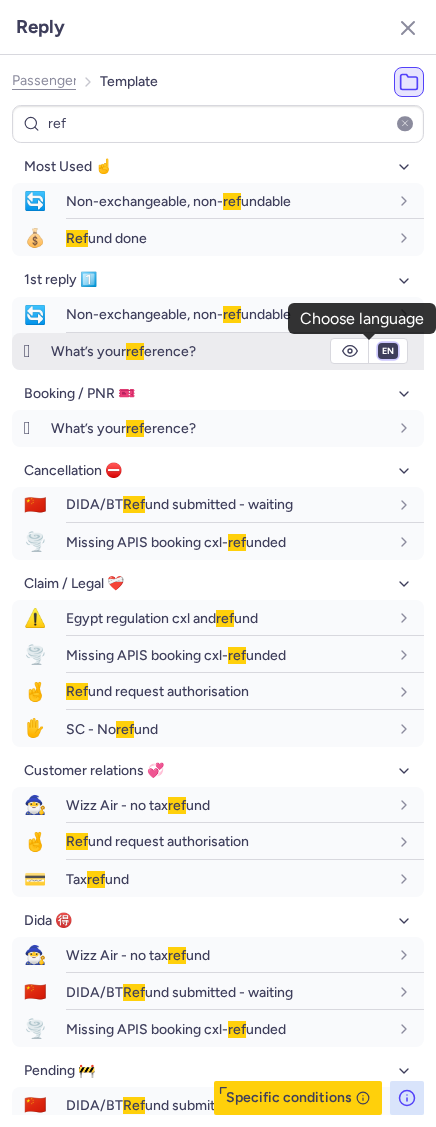 click on "fr en de nl pt es it ru" at bounding box center (388, 351) 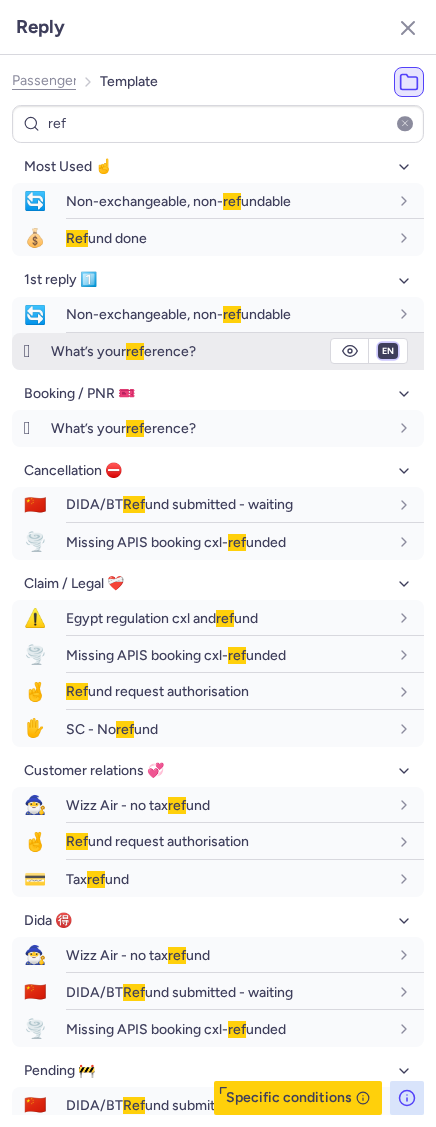 select on "it" 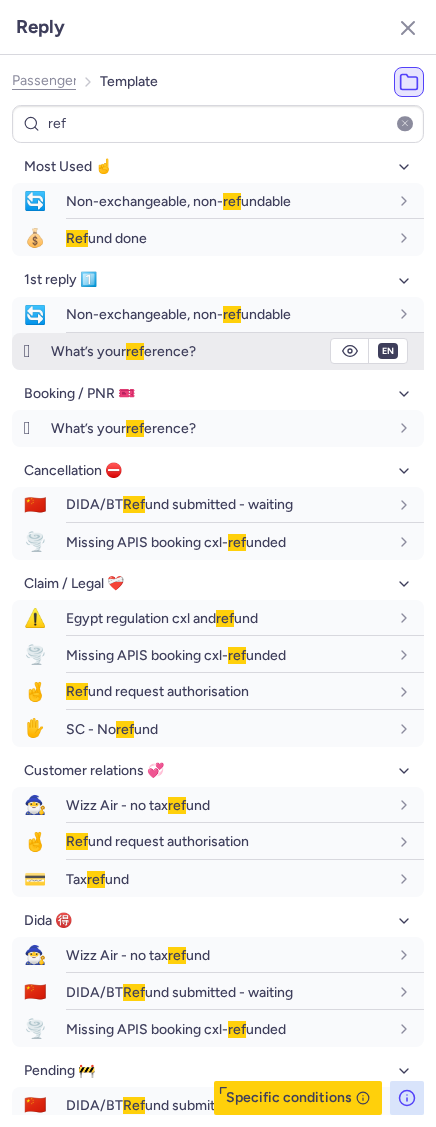 click on "fr en de nl pt es it ru" at bounding box center (388, 351) 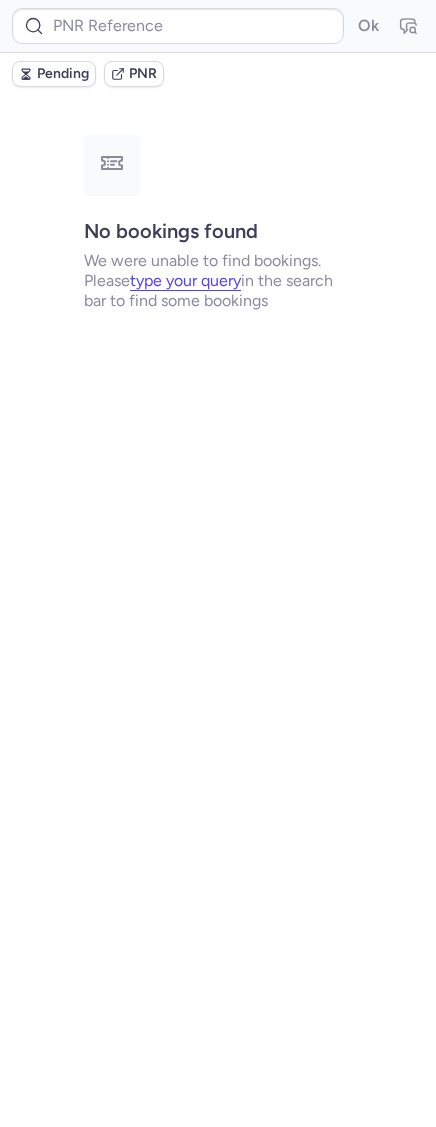 scroll, scrollTop: 0, scrollLeft: 0, axis: both 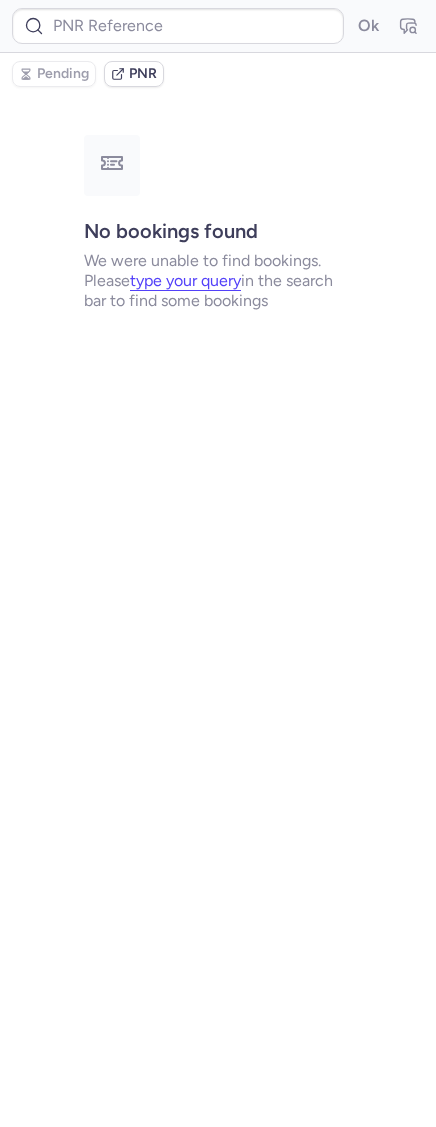 type on "CPOZEW" 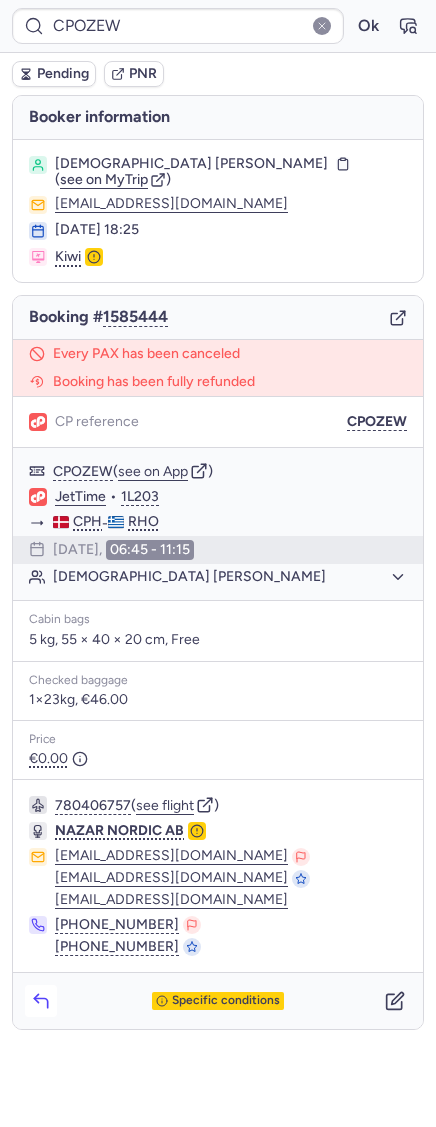 click 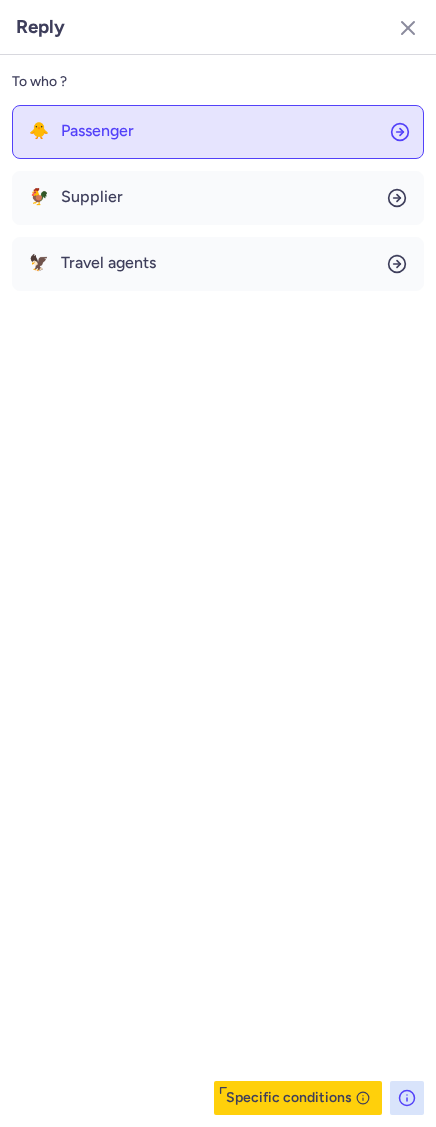 click on "🐥 Passenger" 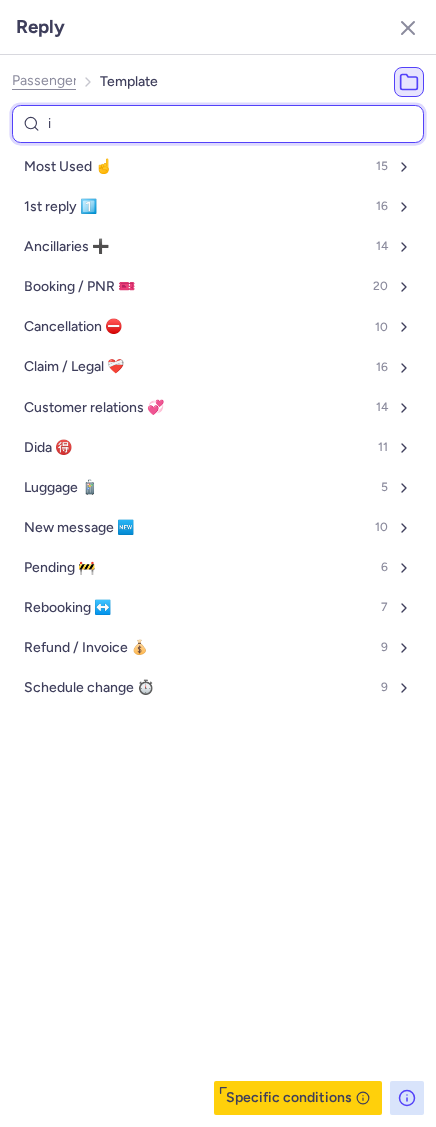 type on "in" 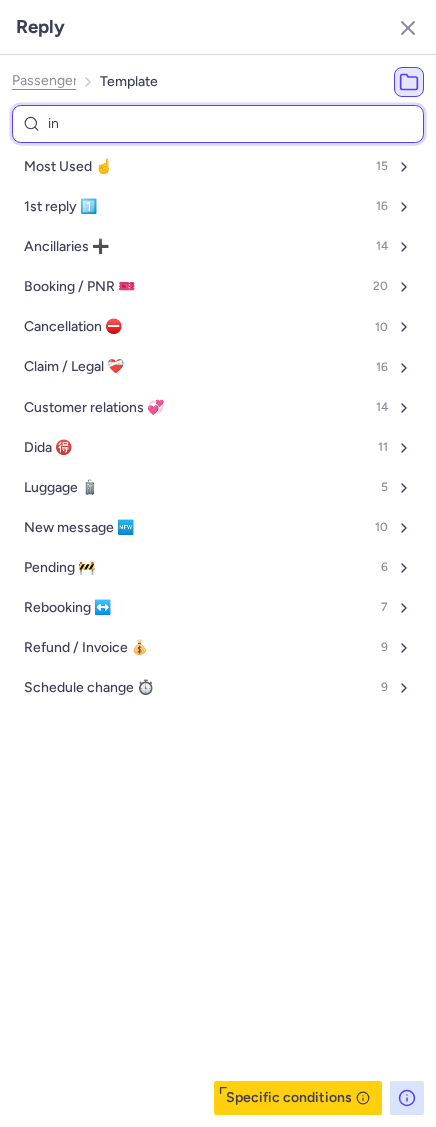 select on "en" 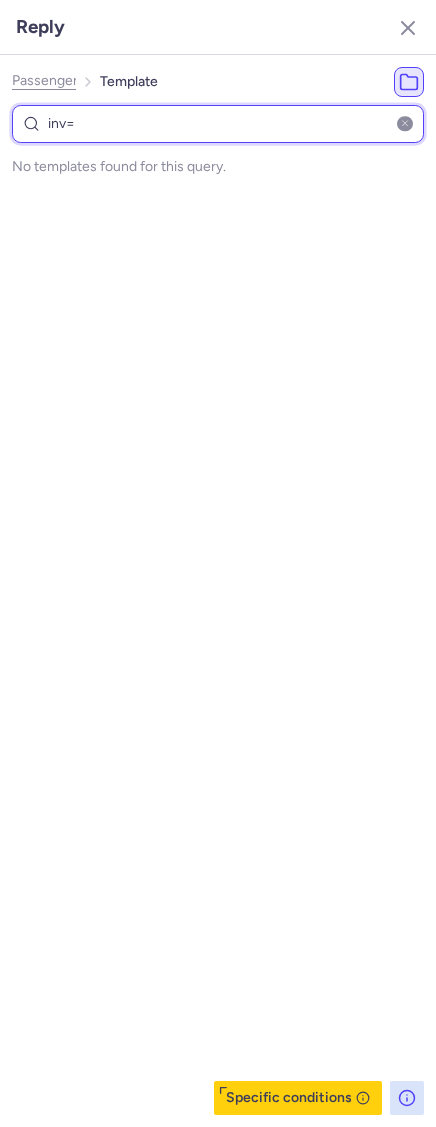 type on "inv" 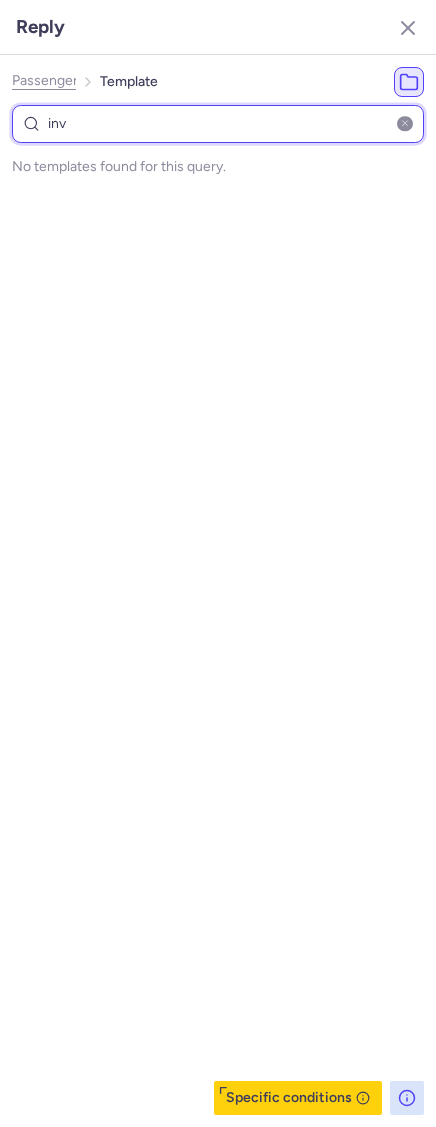 select on "en" 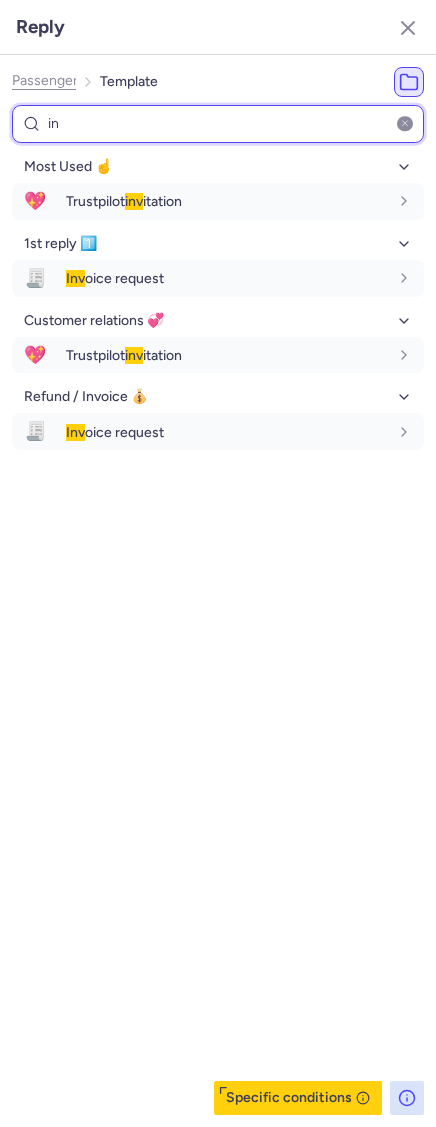 type on "i" 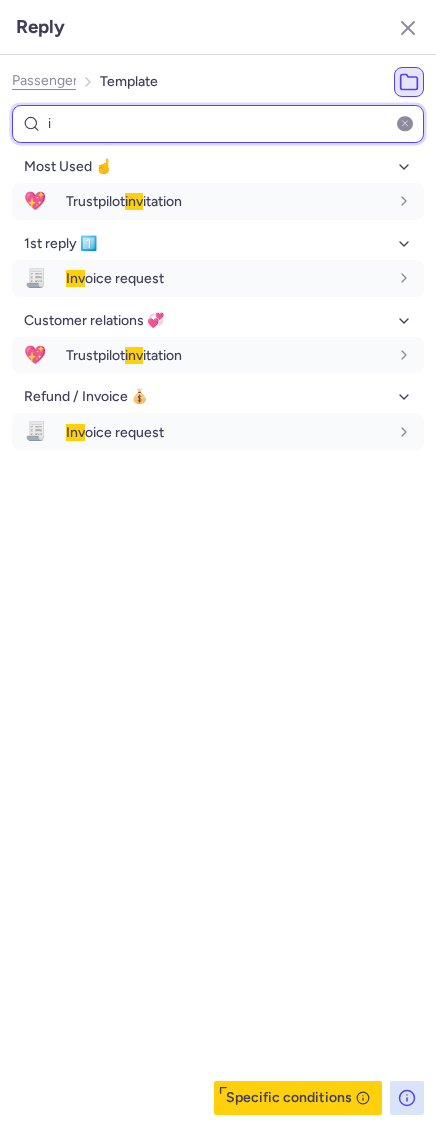 type 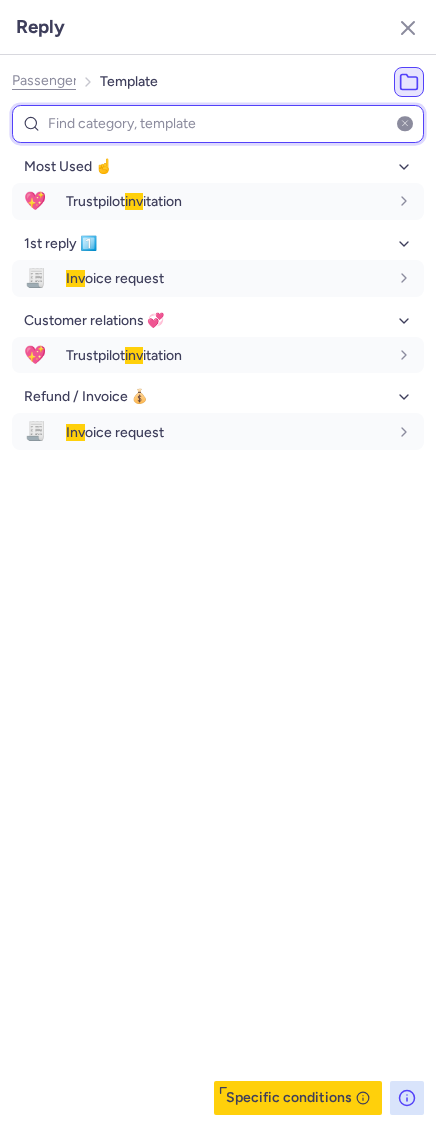 select on "en" 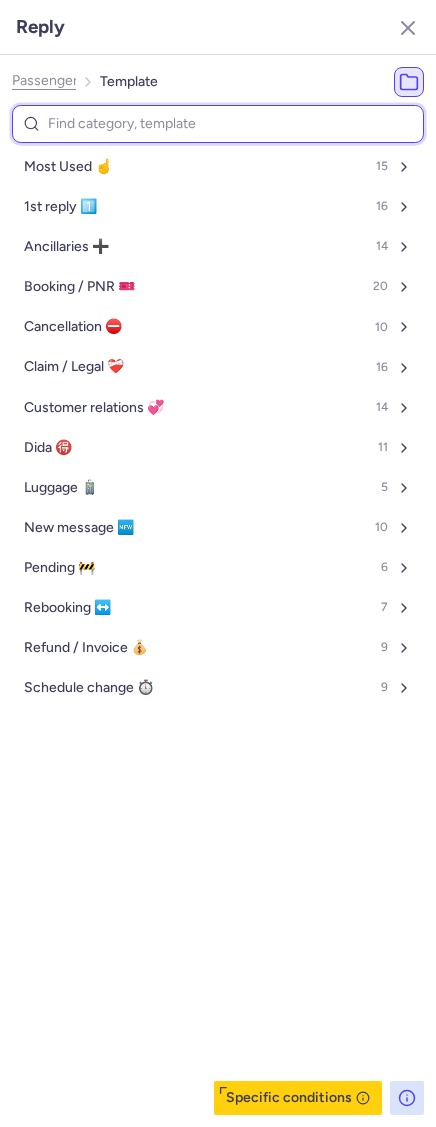 type on "p" 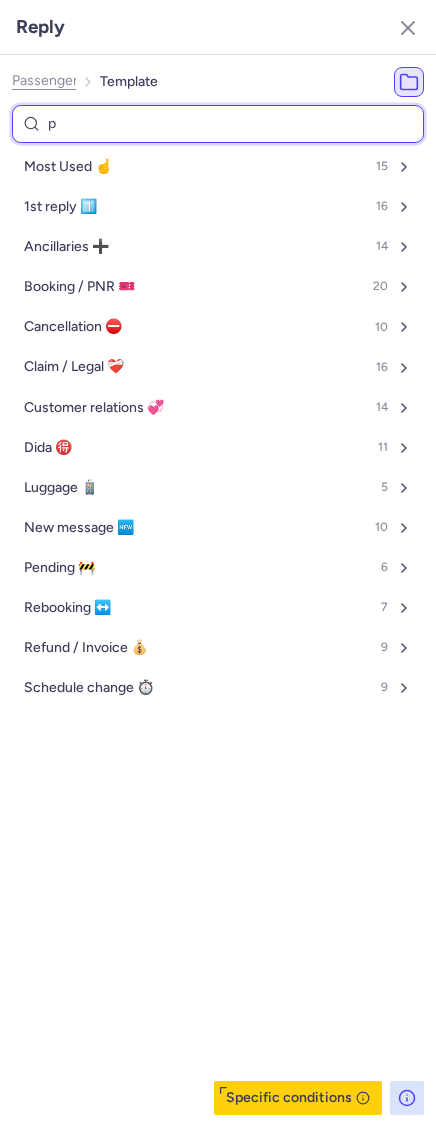 select on "en" 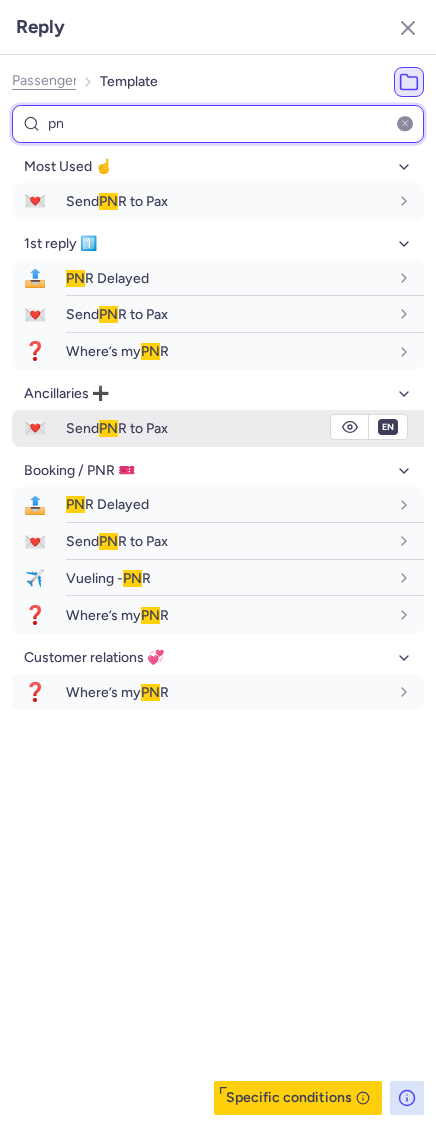 type on "p" 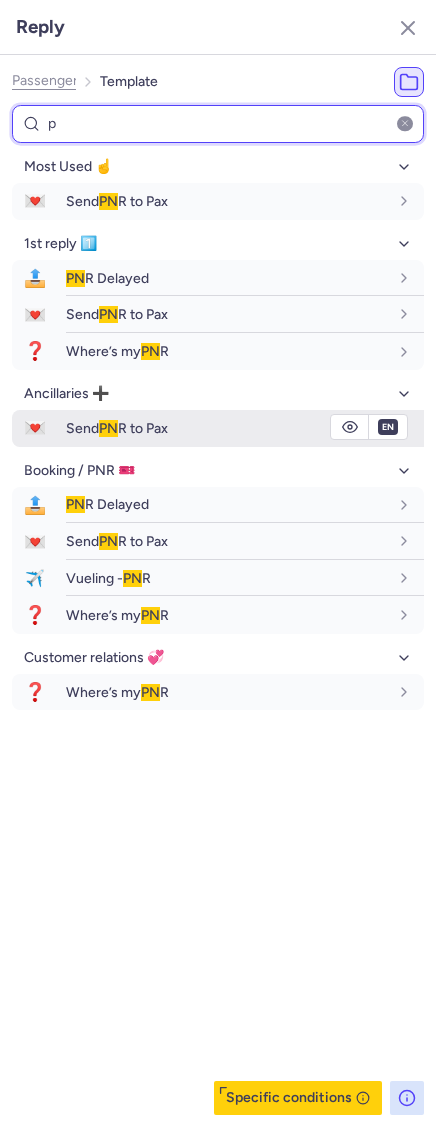 type 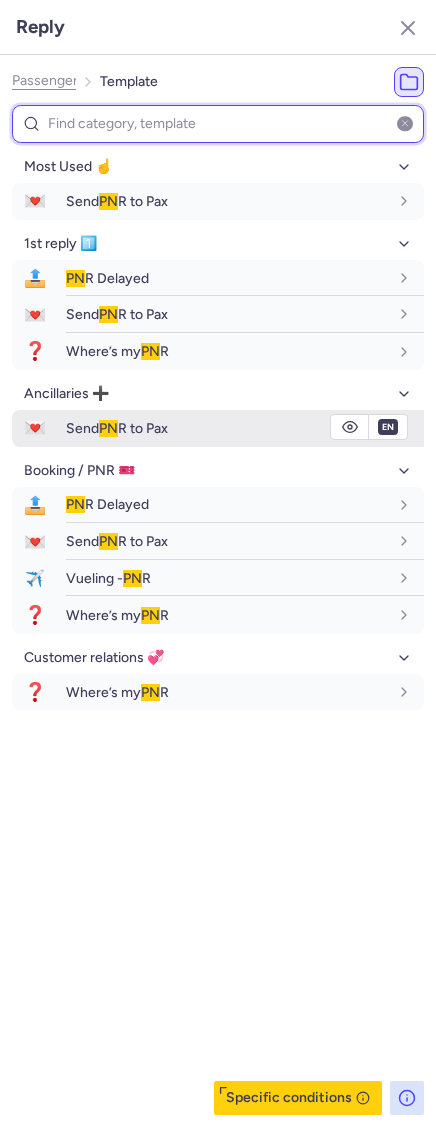 select on "en" 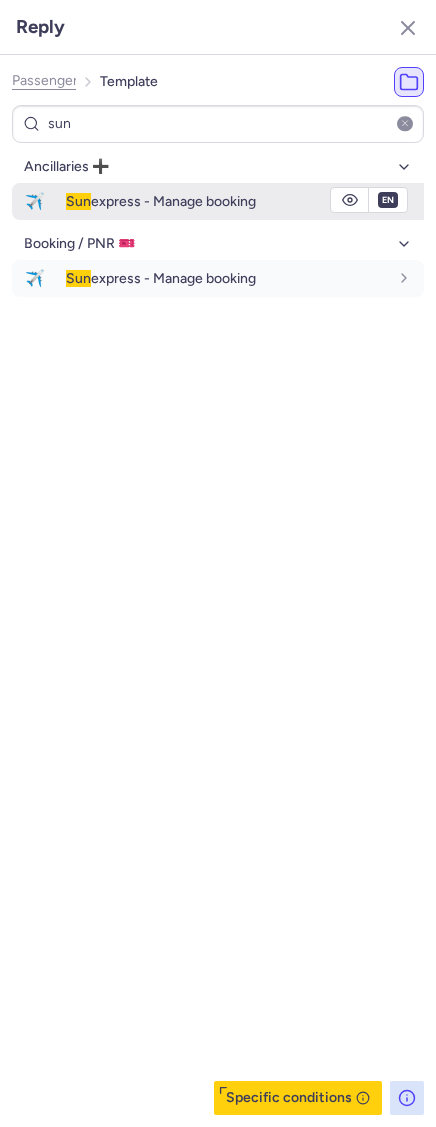 click on "Sun express - Manage booking" at bounding box center (161, 201) 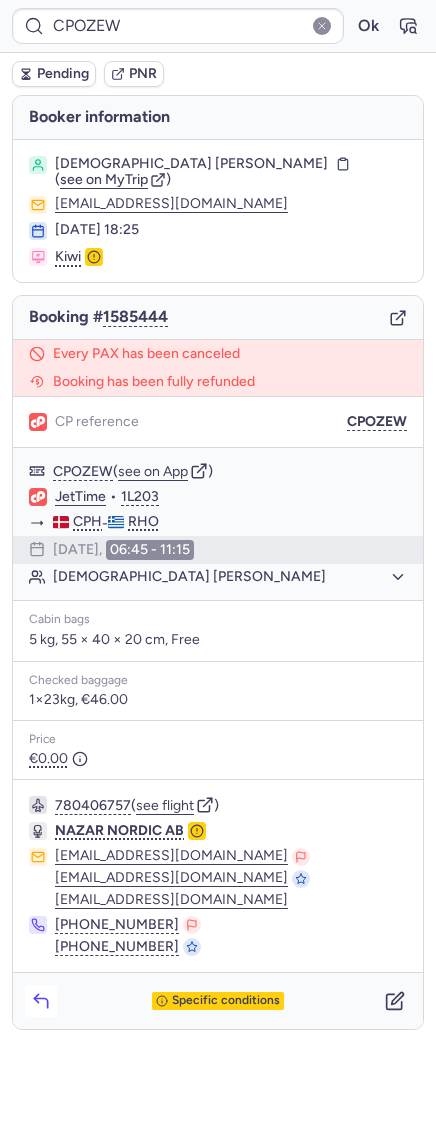click 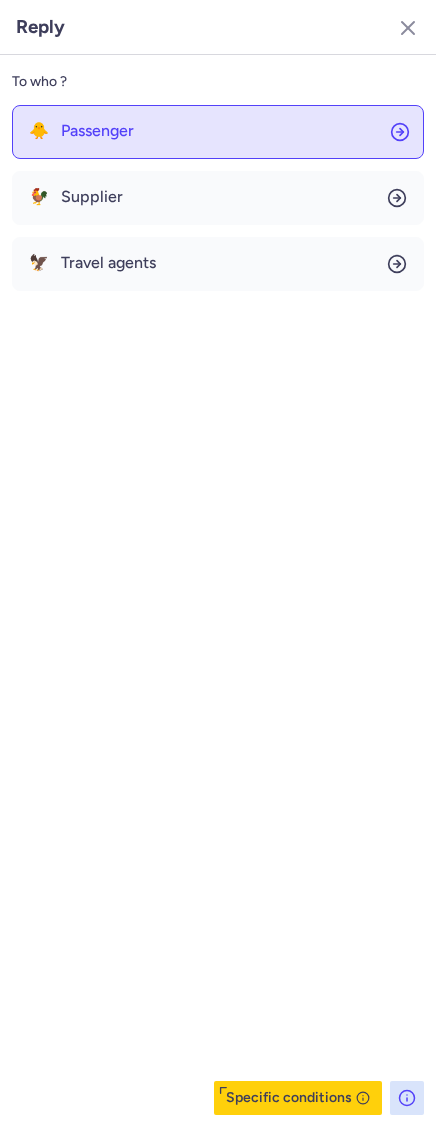 click on "Passenger" at bounding box center (97, 131) 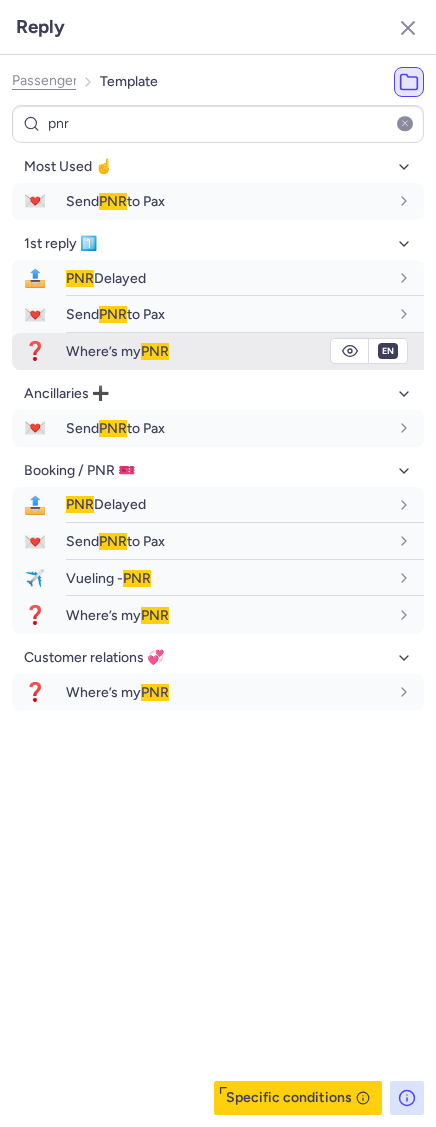 click on "Where’s my  PNR" at bounding box center [227, 351] 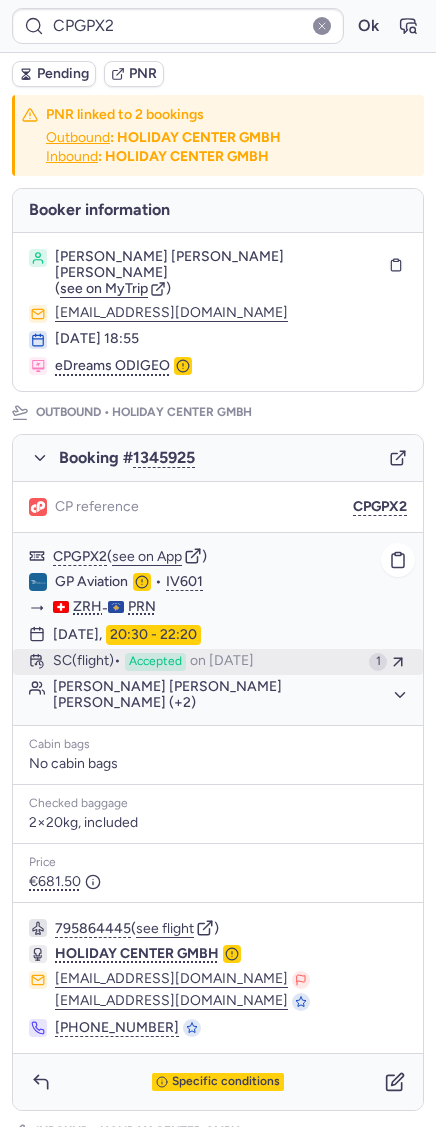 click on "Accepted" at bounding box center (155, 662) 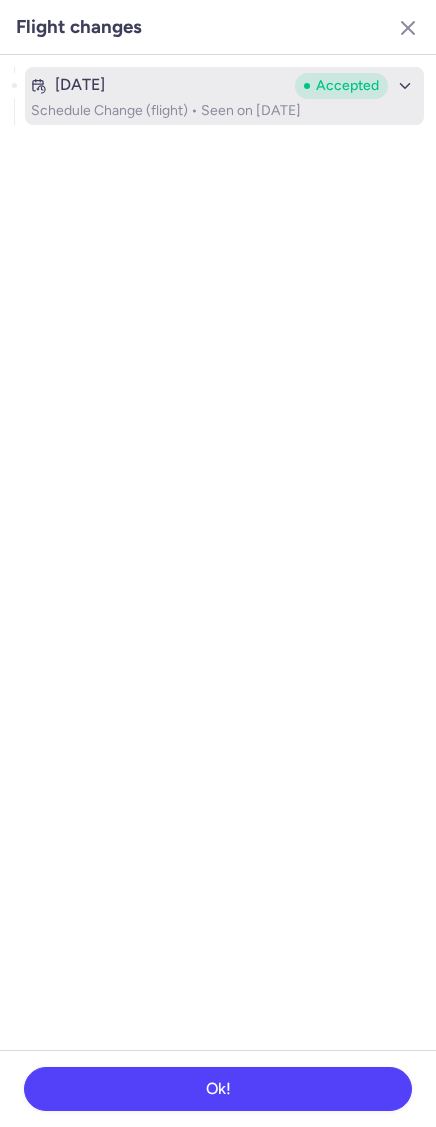 drag, startPoint x: 112, startPoint y: 122, endPoint x: 124, endPoint y: 119, distance: 12.369317 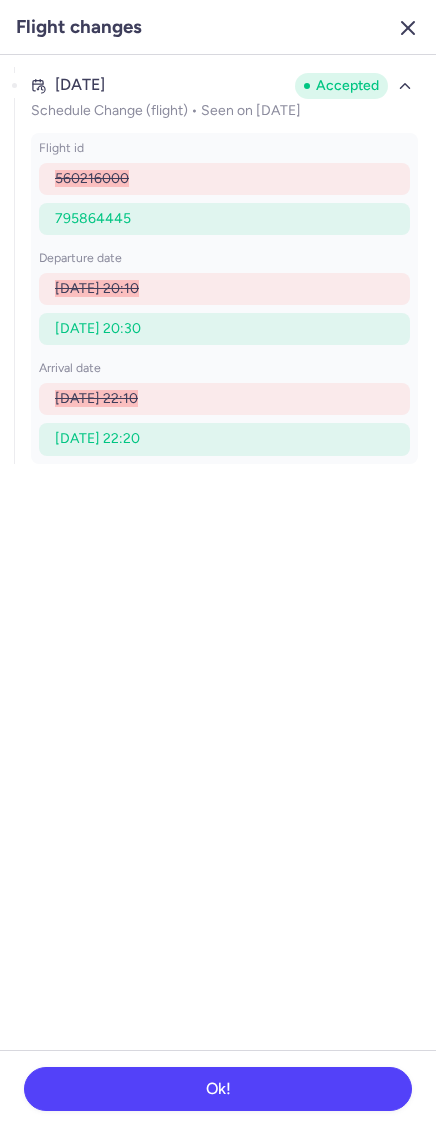 click 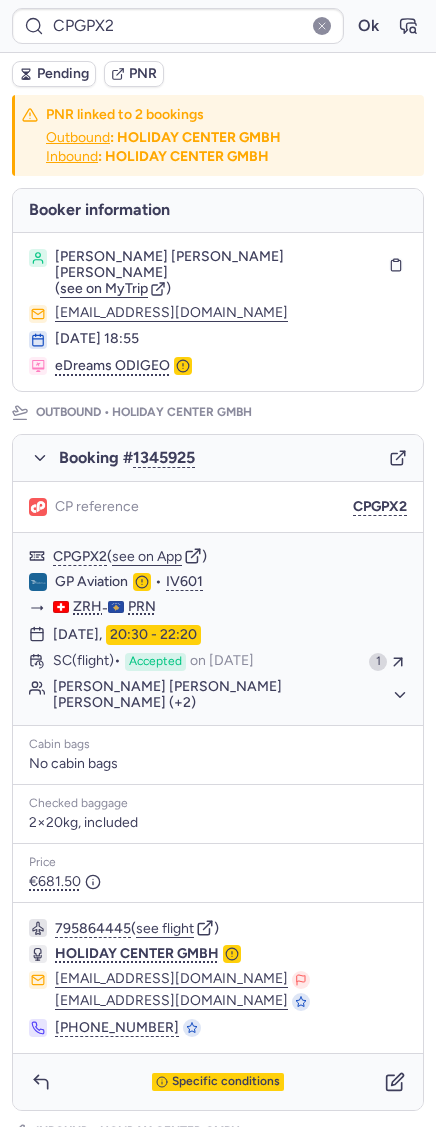 scroll, scrollTop: 675, scrollLeft: 0, axis: vertical 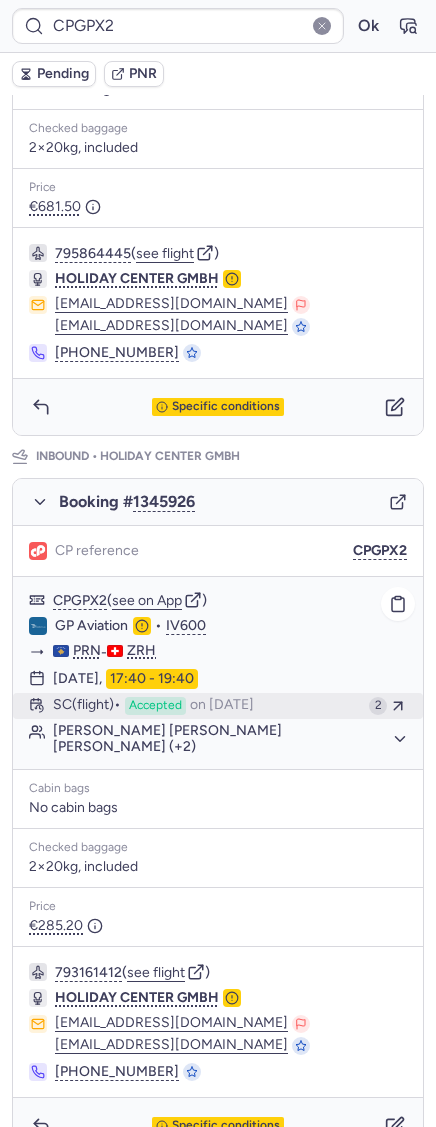 click on "on Jun 14, 2025" at bounding box center (222, 706) 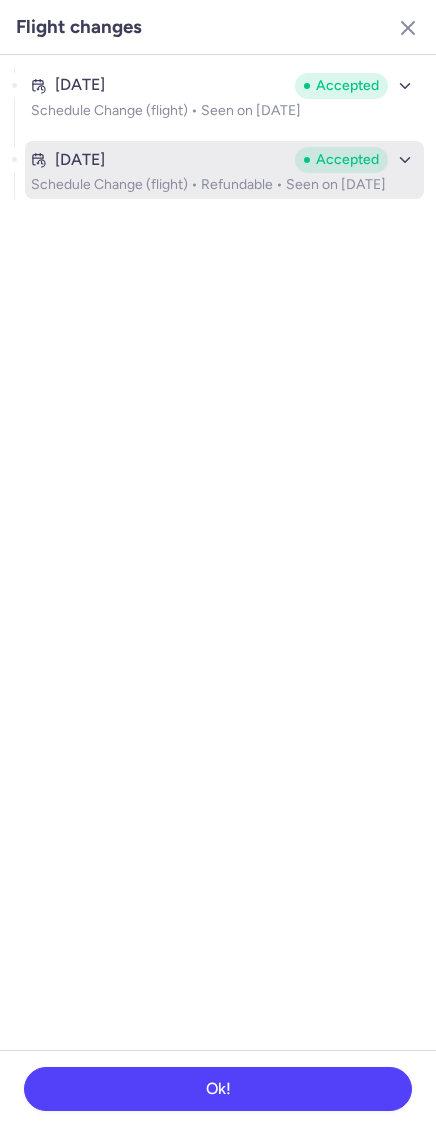 click on "Schedule Change (flight) • Refundable • Seen on Jun 14, 2025" at bounding box center [224, 185] 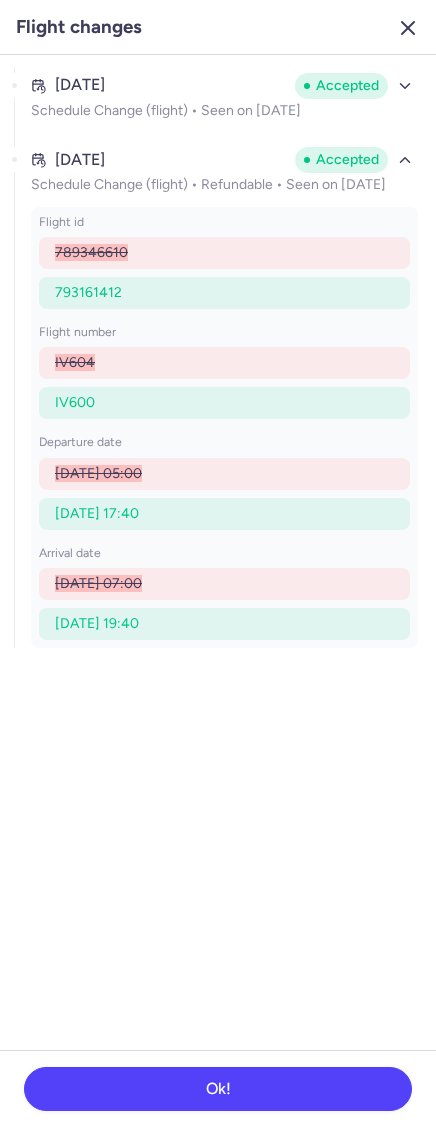 click 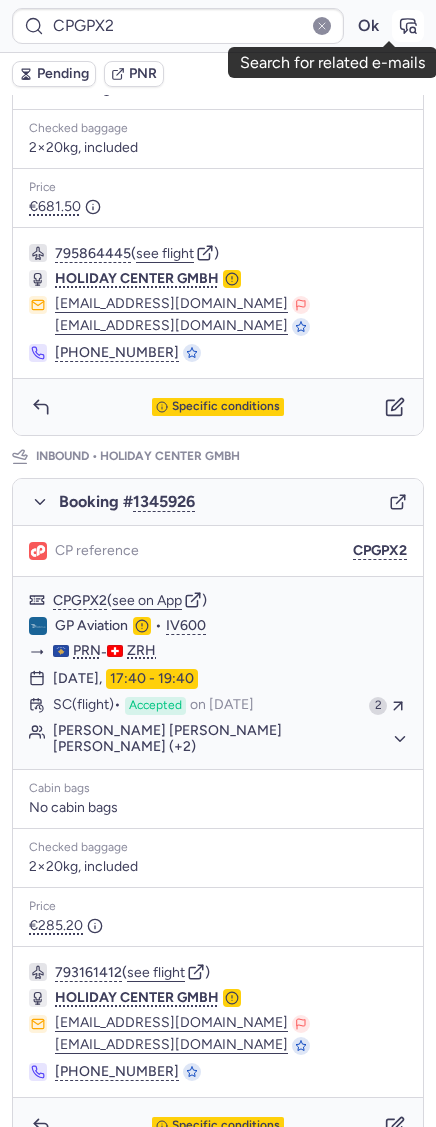 click 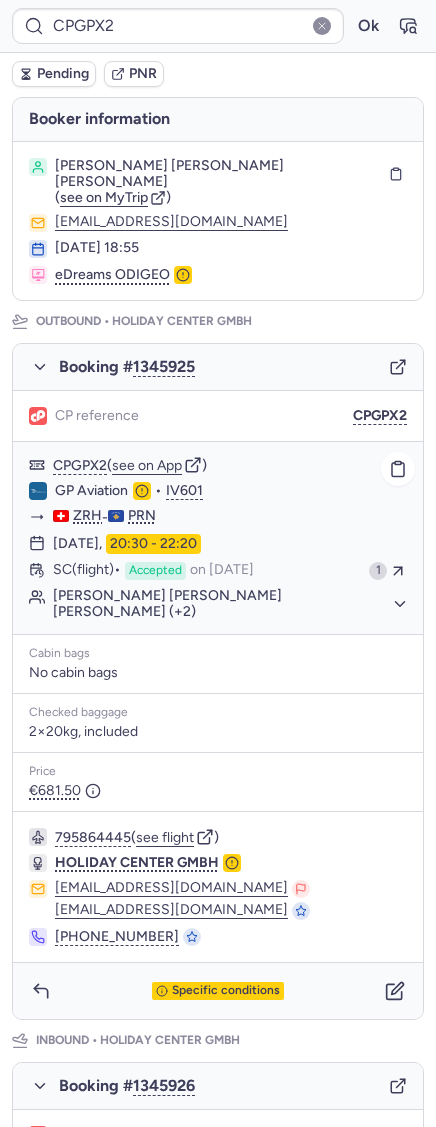 scroll, scrollTop: 0, scrollLeft: 0, axis: both 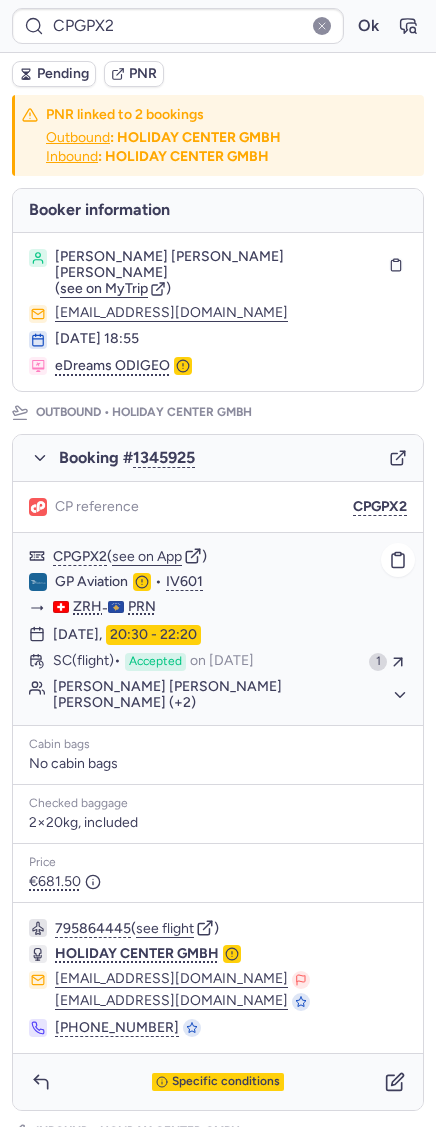 click on "Jessica Elizabeth DIAZ SIGNORINO (+2)" 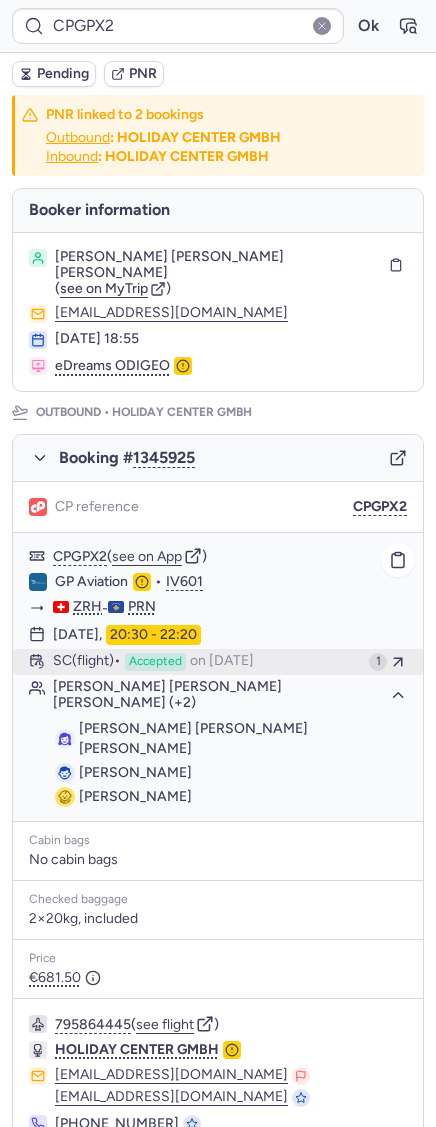 click on "on Mar 24, 2025" at bounding box center [222, 662] 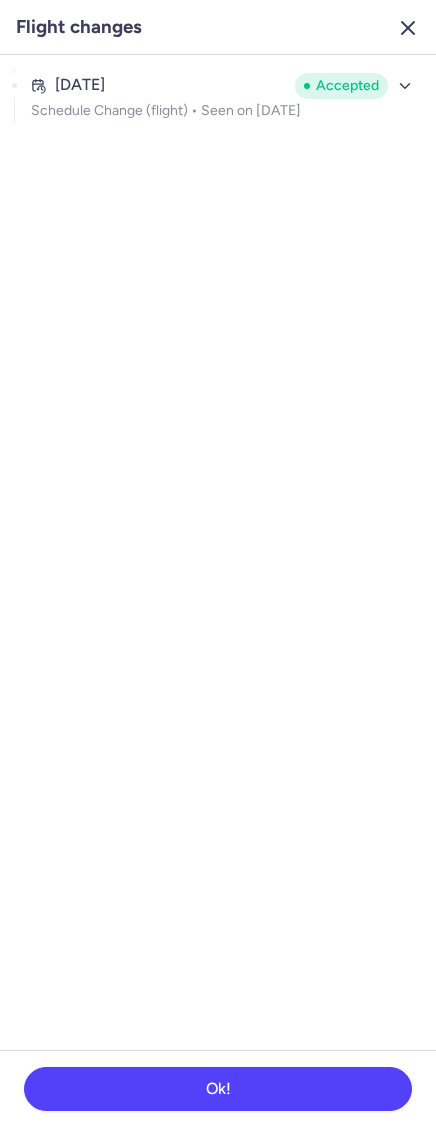 click 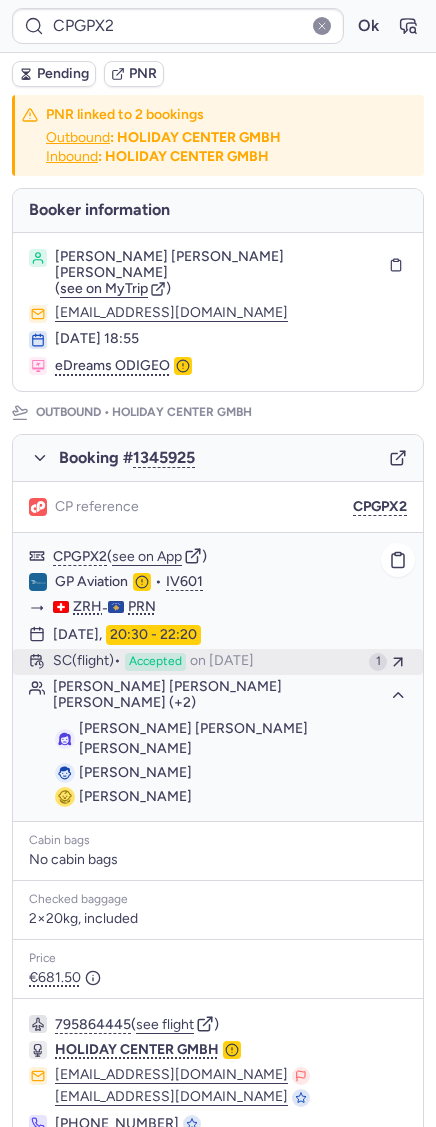 click on "Accepted" at bounding box center (155, 662) 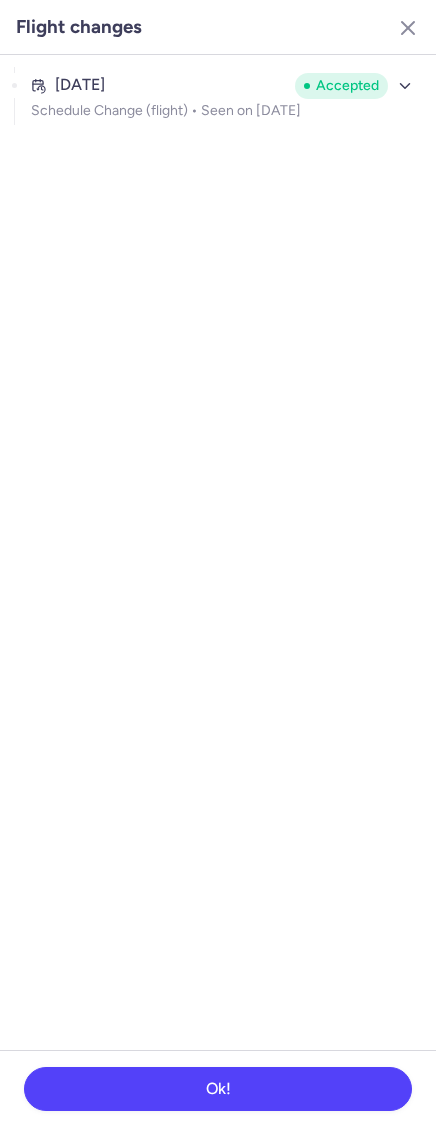 click on "Mar 22, 2025 Accepted Schedule Change (flight) •  Seen on Mar 24, 2025" 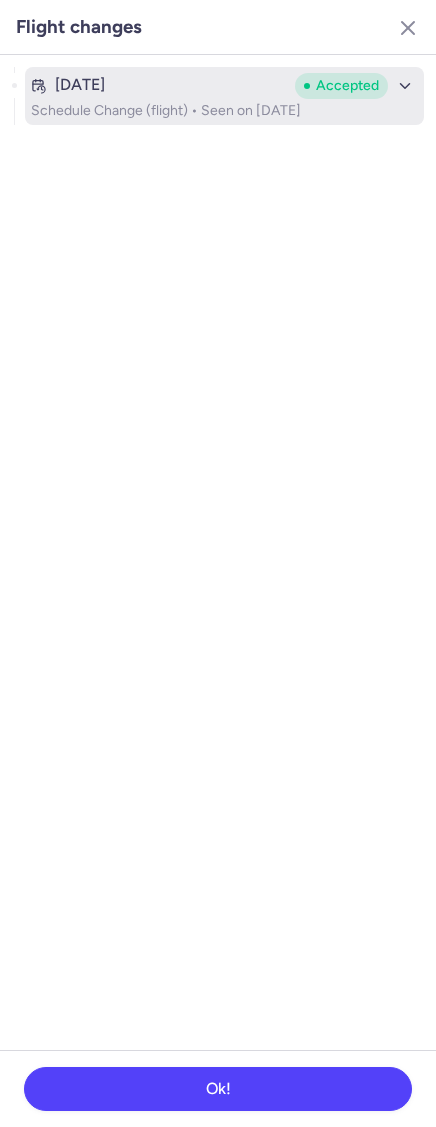 click on "Schedule Change (flight) •  Seen on Mar 24, 2025" at bounding box center (224, 111) 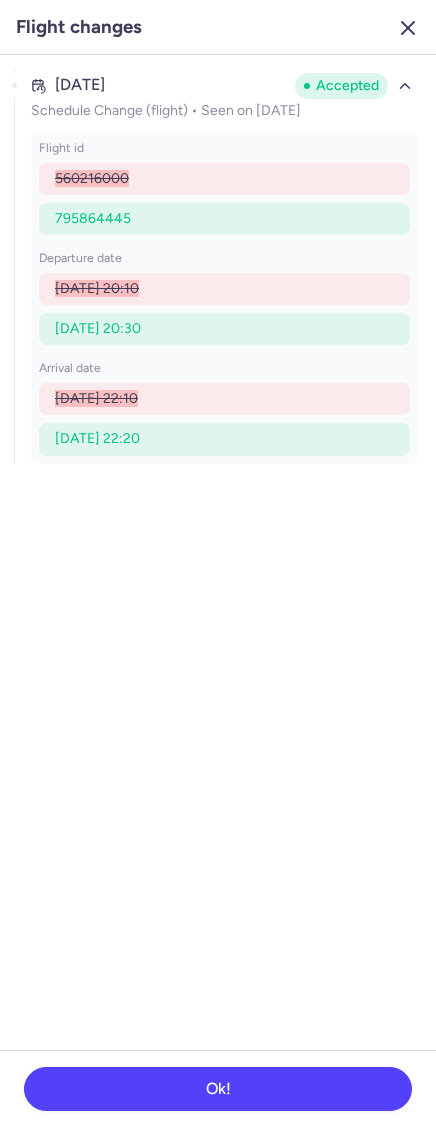 click 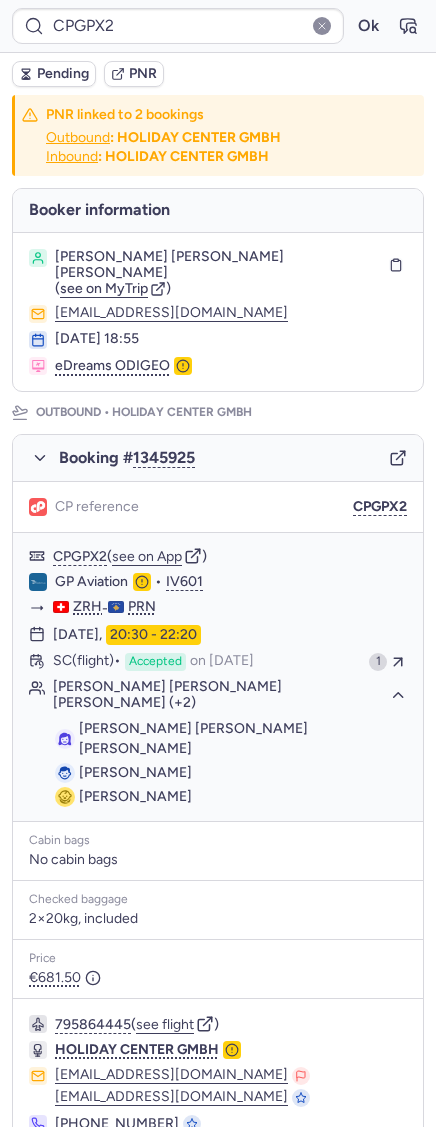 scroll, scrollTop: 751, scrollLeft: 0, axis: vertical 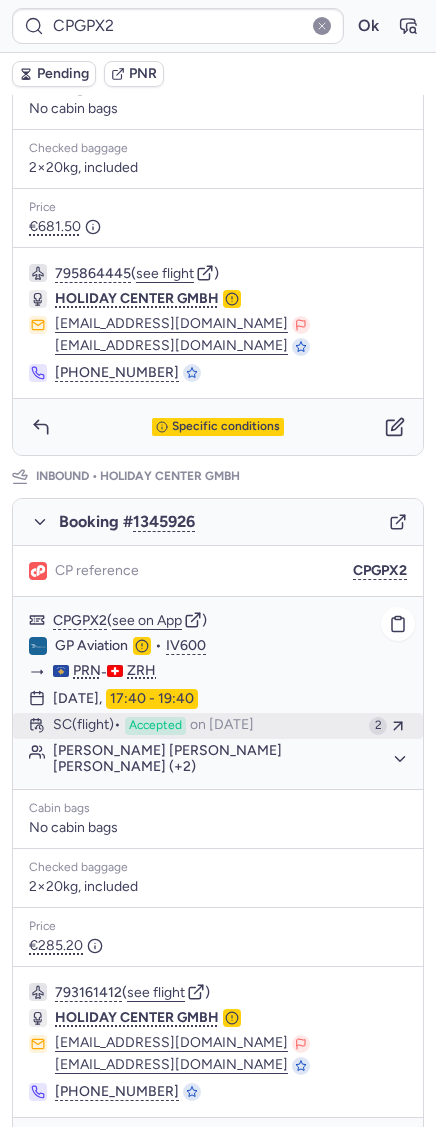 click on "on Jun 14, 2025" at bounding box center (222, 726) 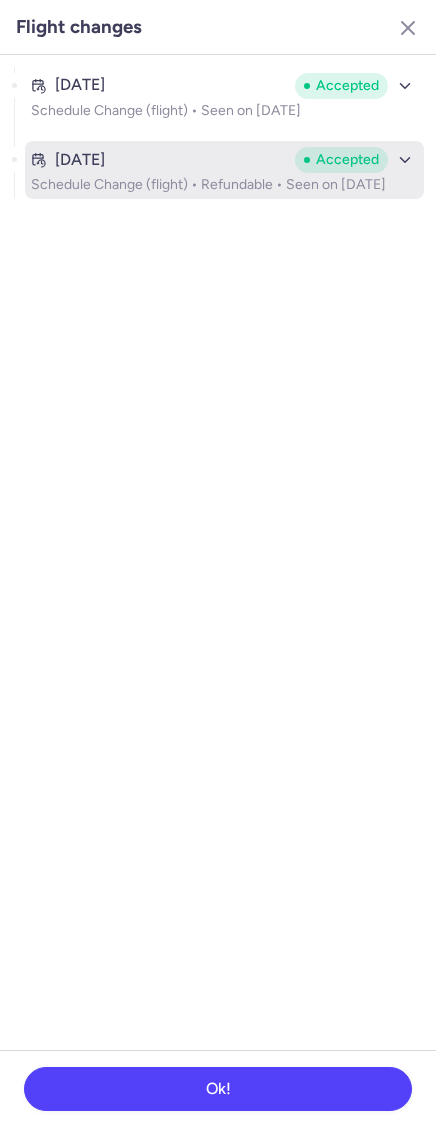 click on "Schedule Change (flight) • Refundable • Seen on Jun 14, 2025" at bounding box center [224, 185] 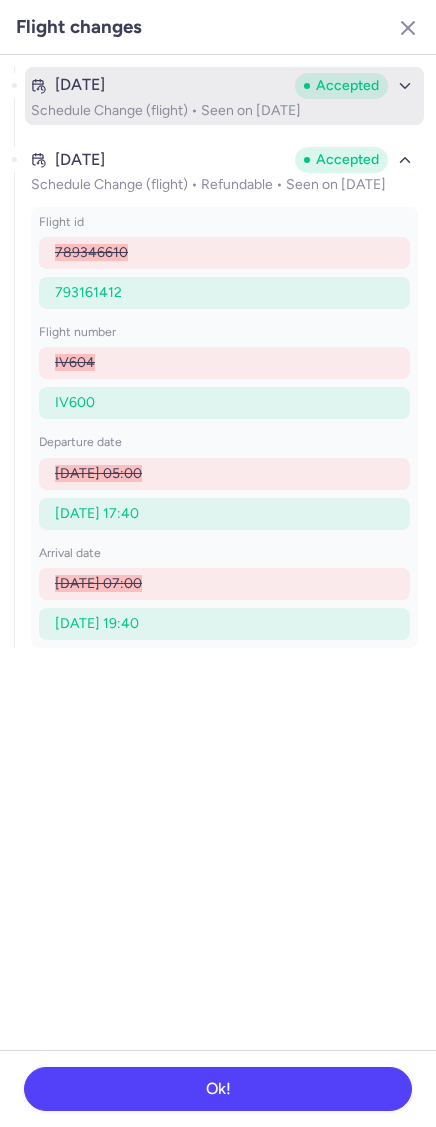 click on "Schedule Change (flight) •  Seen on Mar 22, 2025" at bounding box center (224, 111) 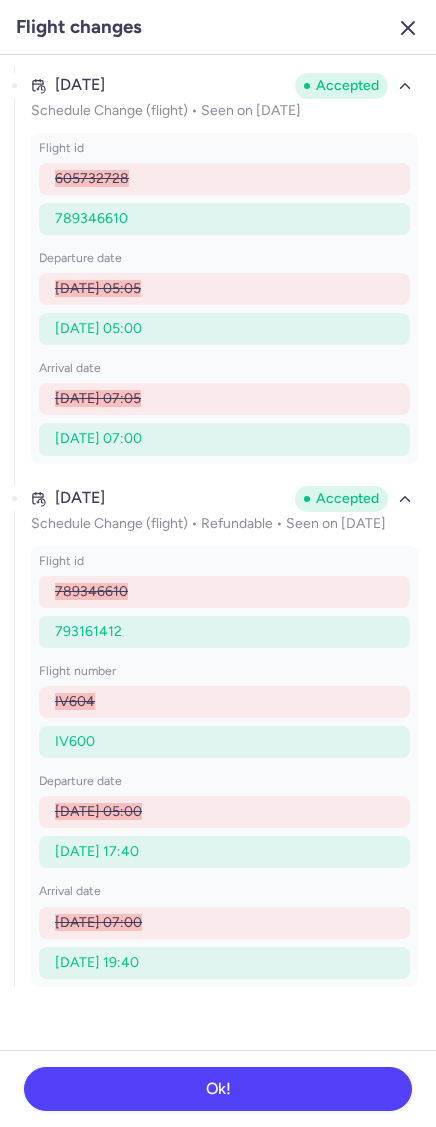 click 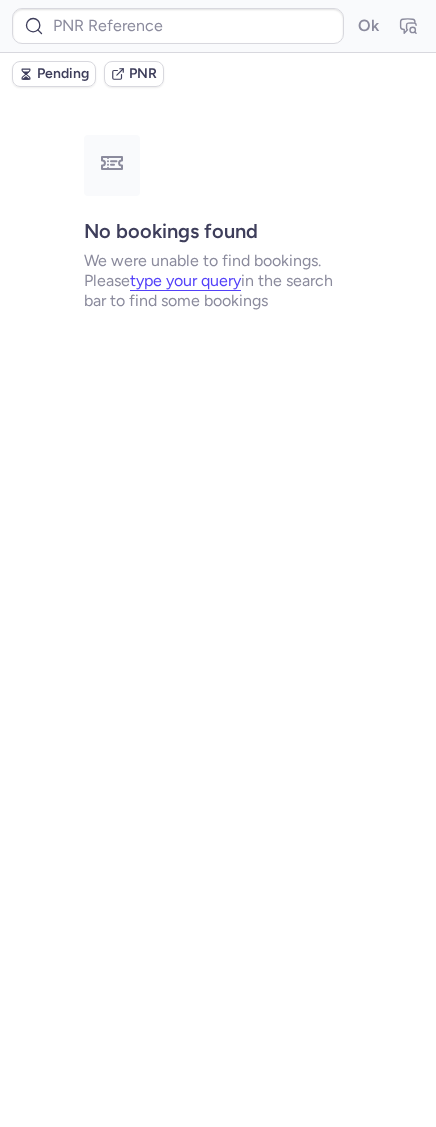 scroll, scrollTop: 0, scrollLeft: 0, axis: both 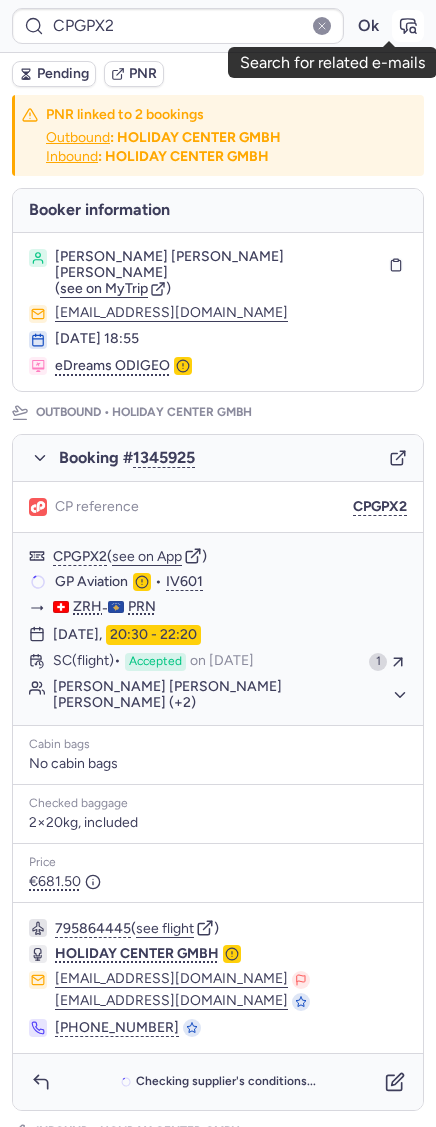 click 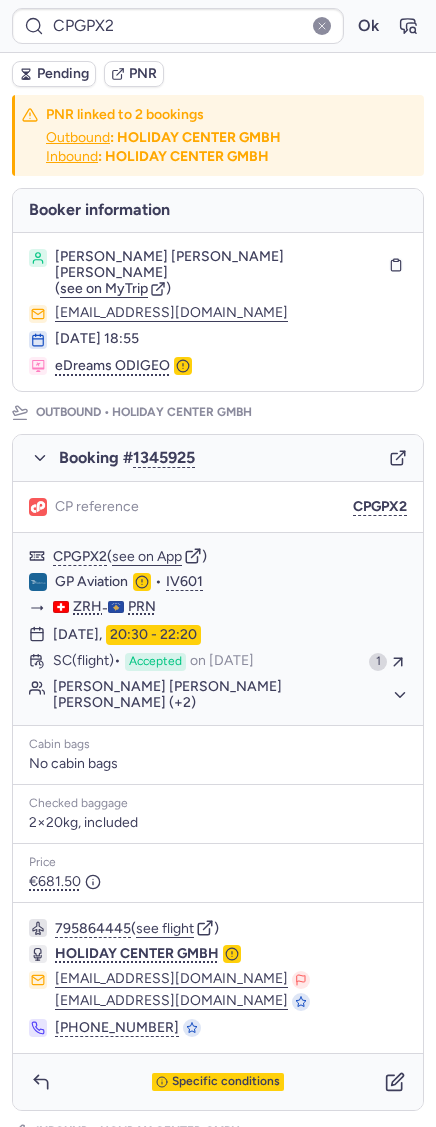 click on "Pending" at bounding box center (54, 74) 